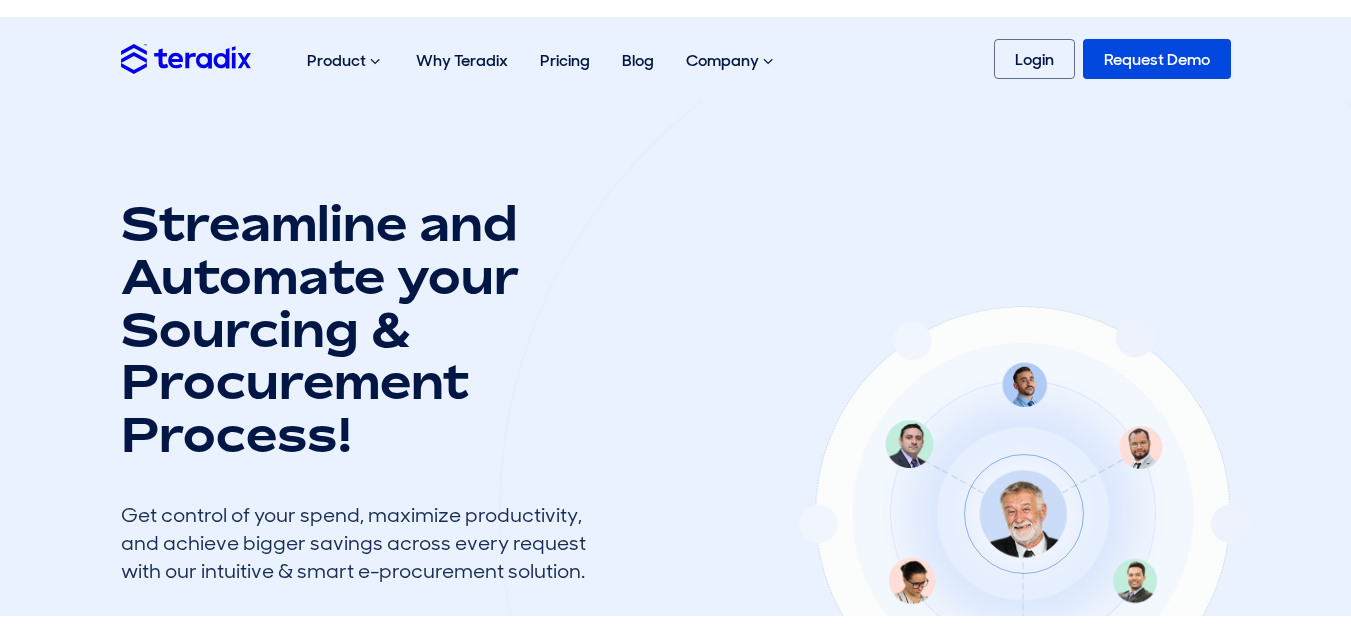 scroll, scrollTop: 0, scrollLeft: 0, axis: both 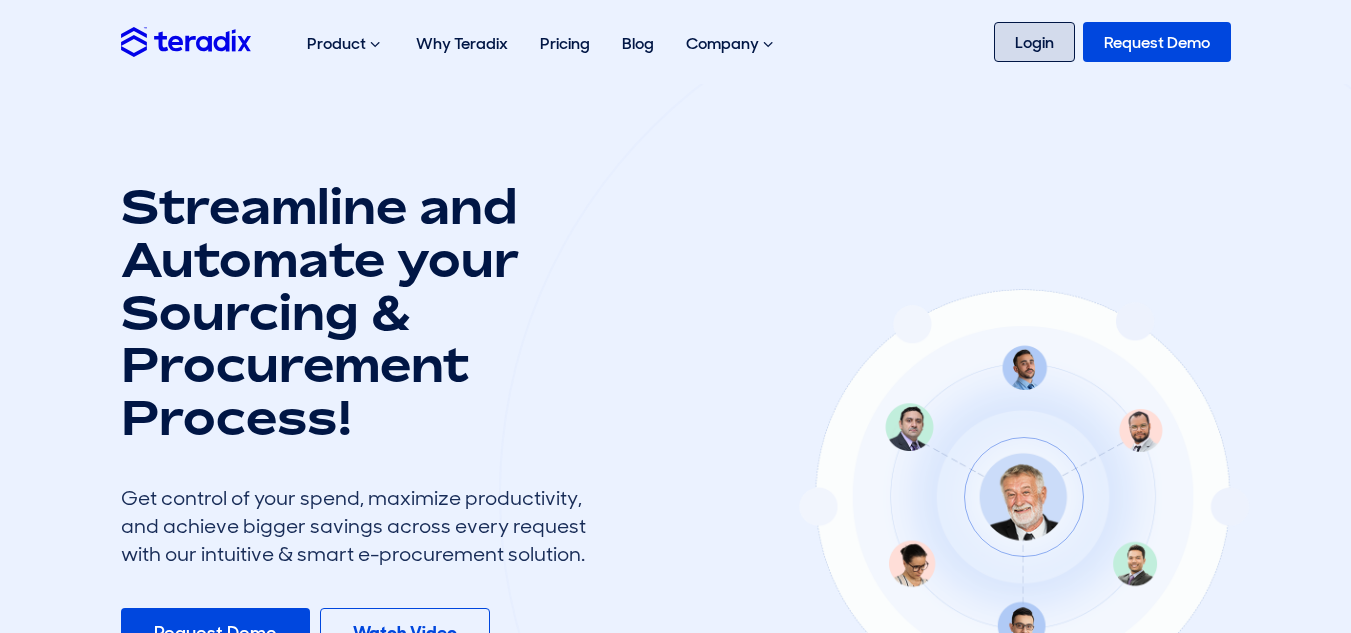 click on "Login" at bounding box center [1034, 42] 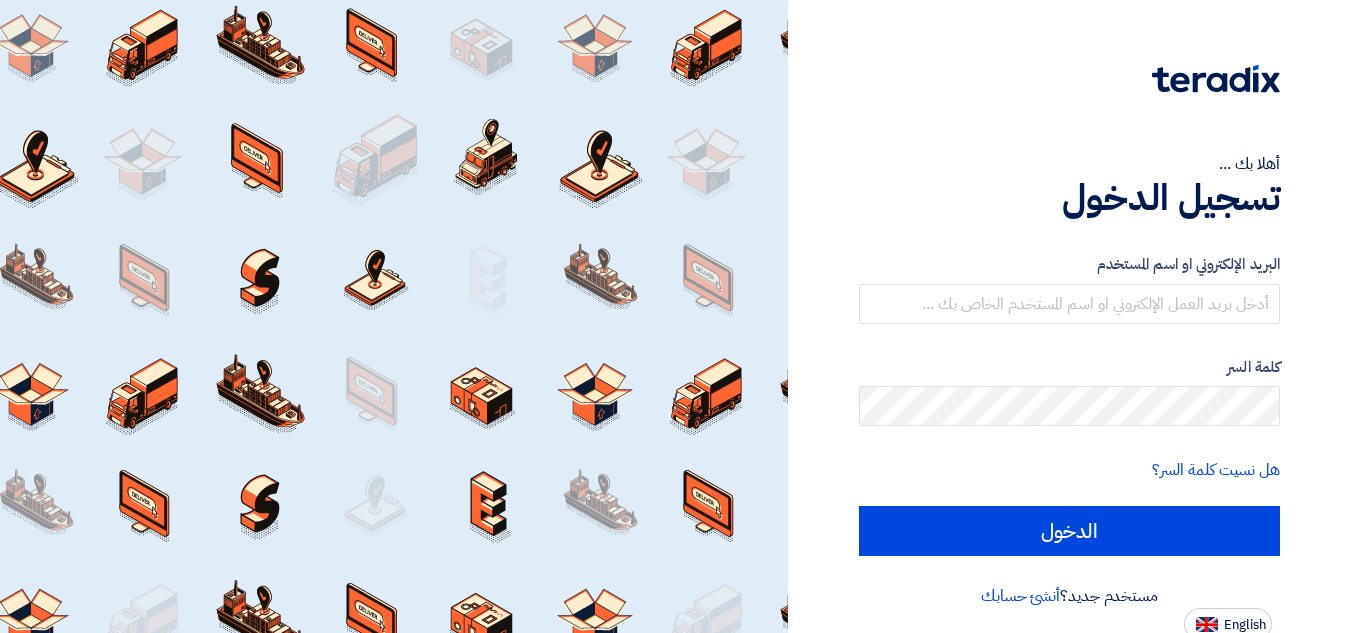 scroll, scrollTop: 0, scrollLeft: 0, axis: both 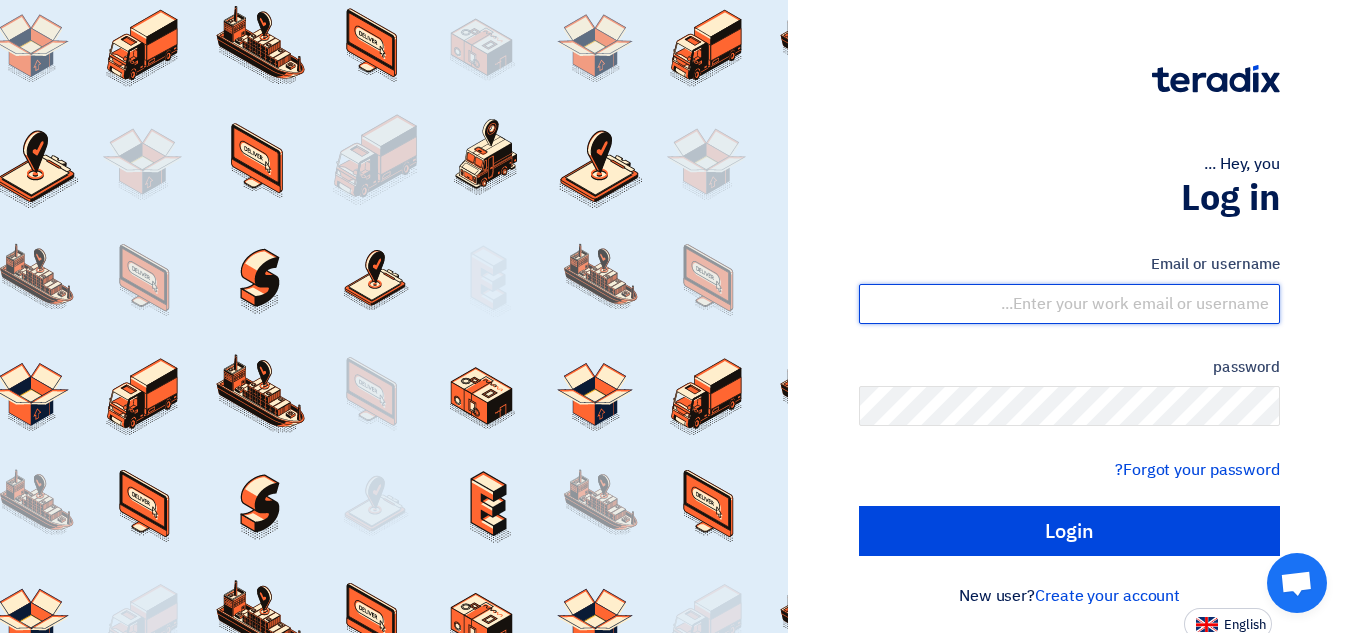 click at bounding box center [1069, 304] 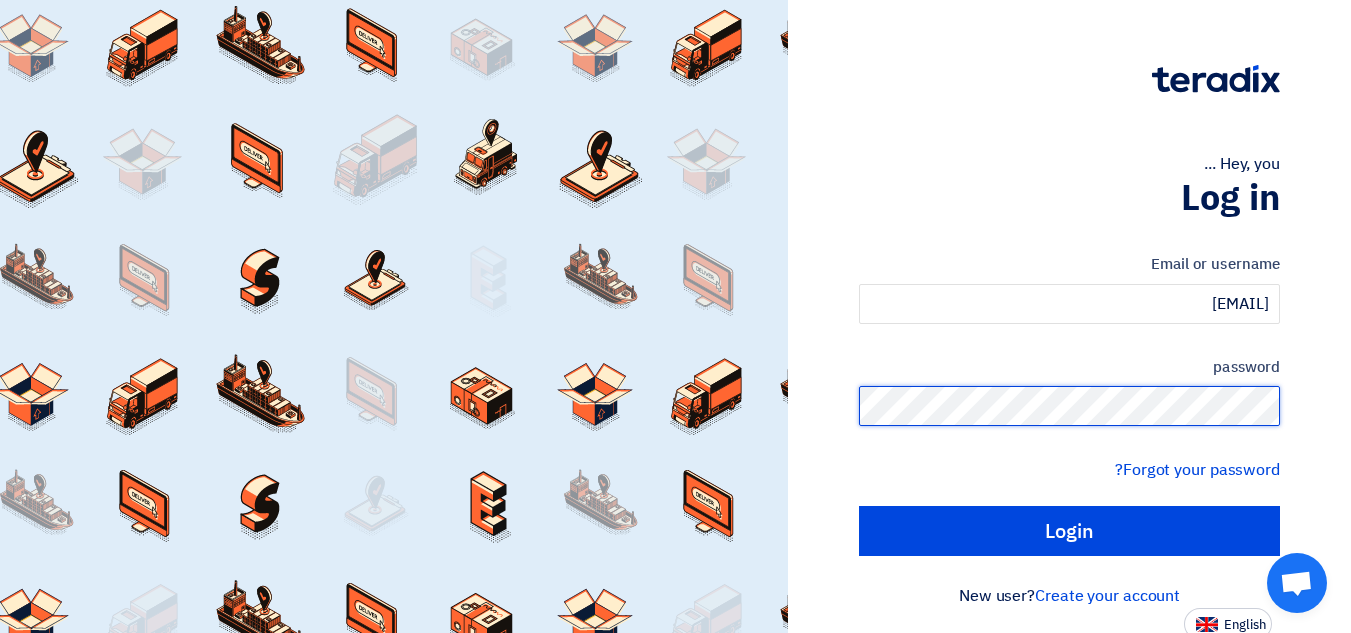 click on "Login" 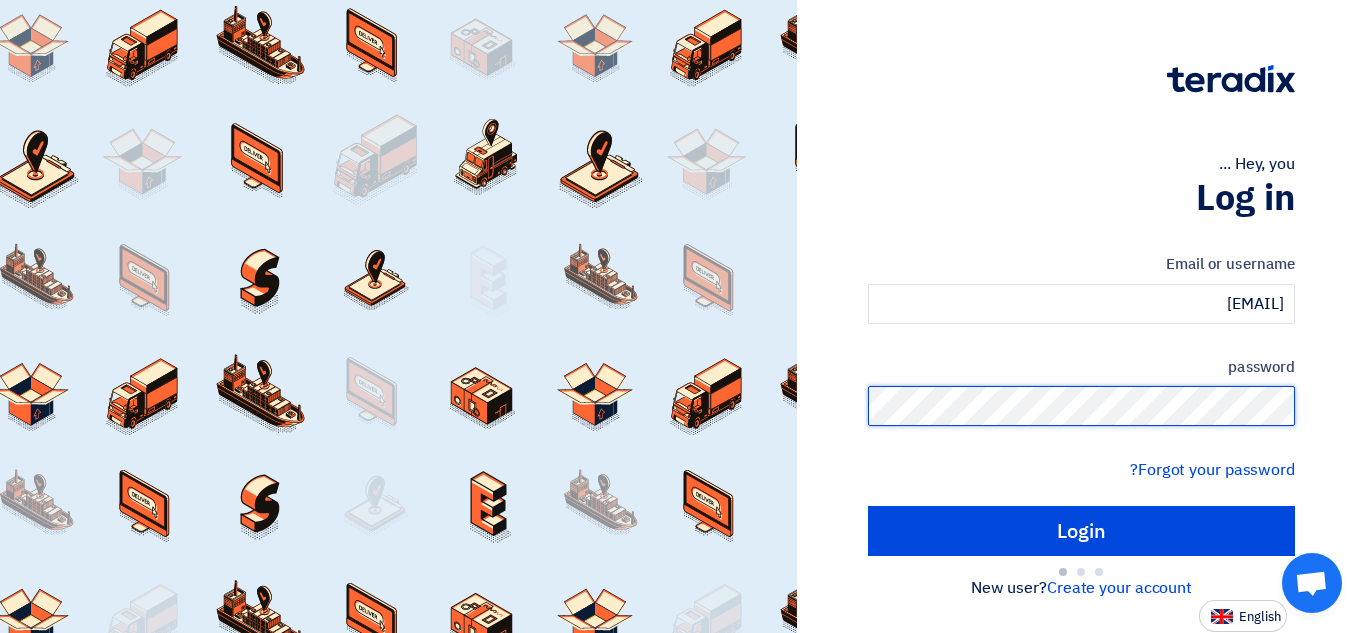 type on "Sign in" 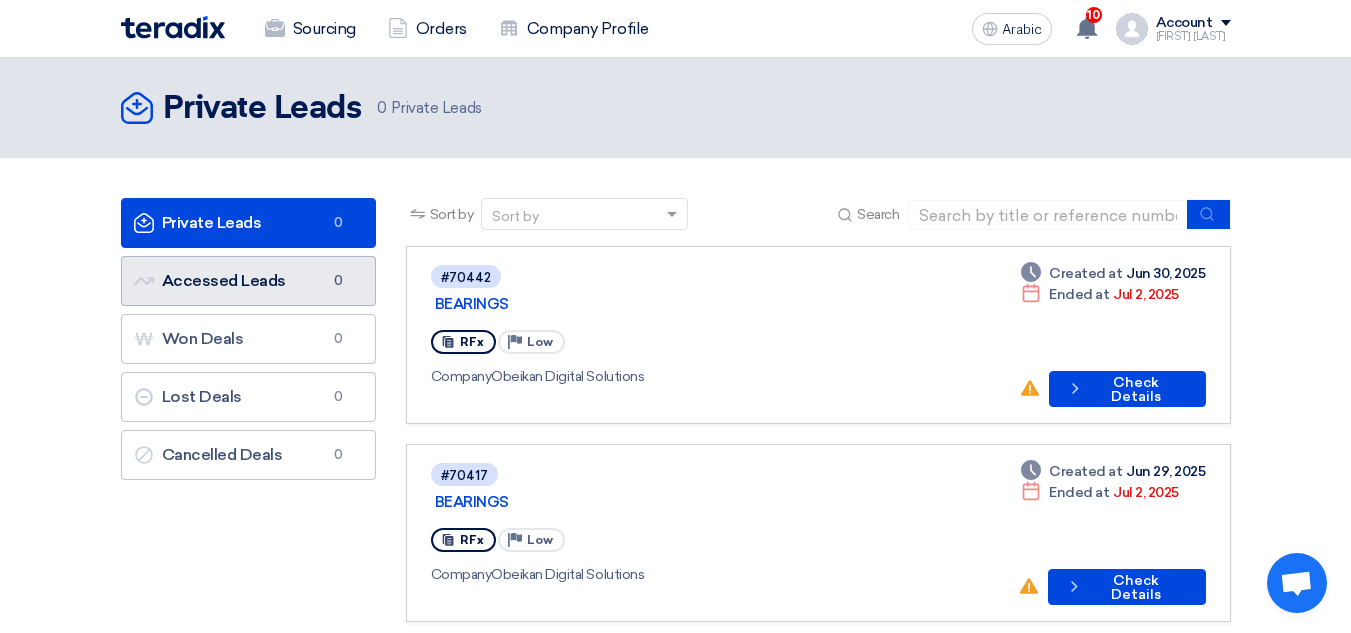 click on "Accessed Leads
Accessed Leads
0" 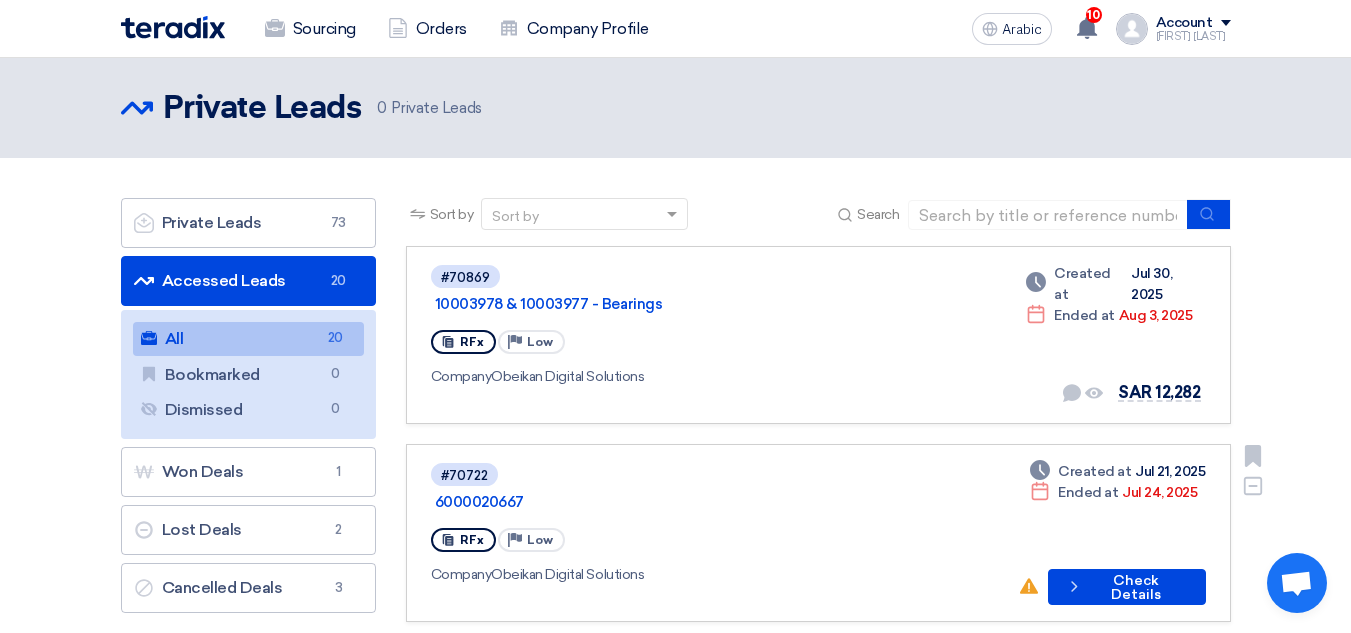 scroll, scrollTop: 100, scrollLeft: 0, axis: vertical 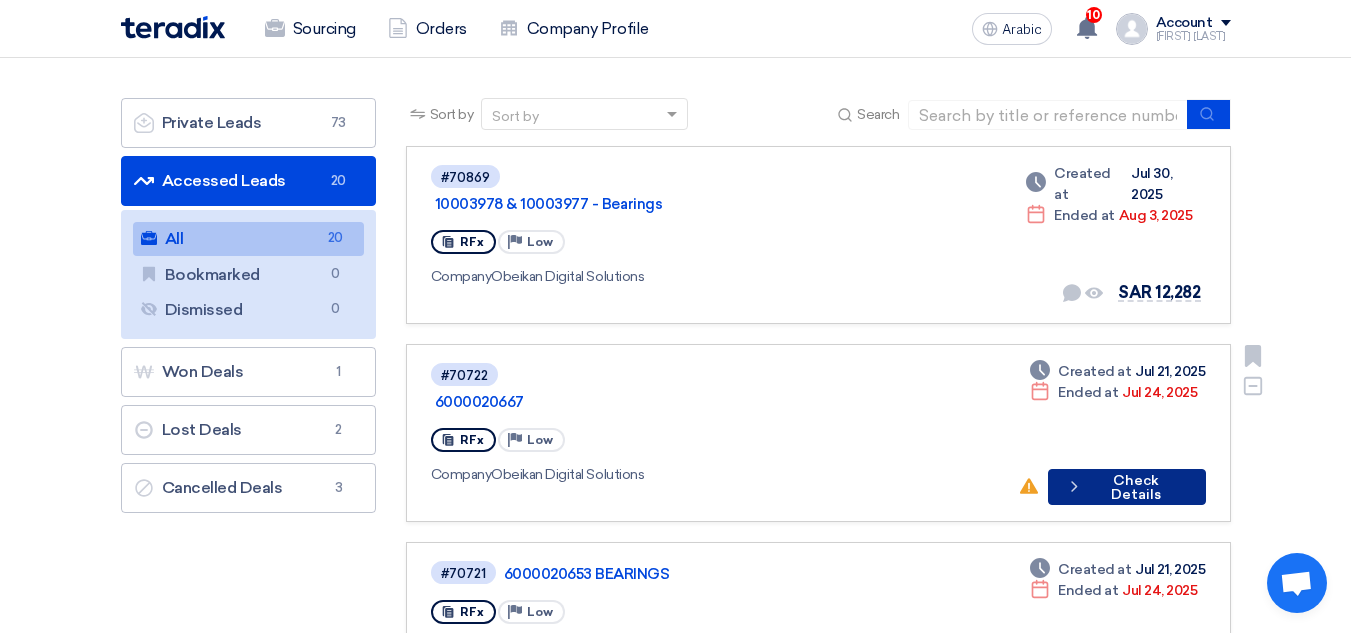 click on "Check Details" 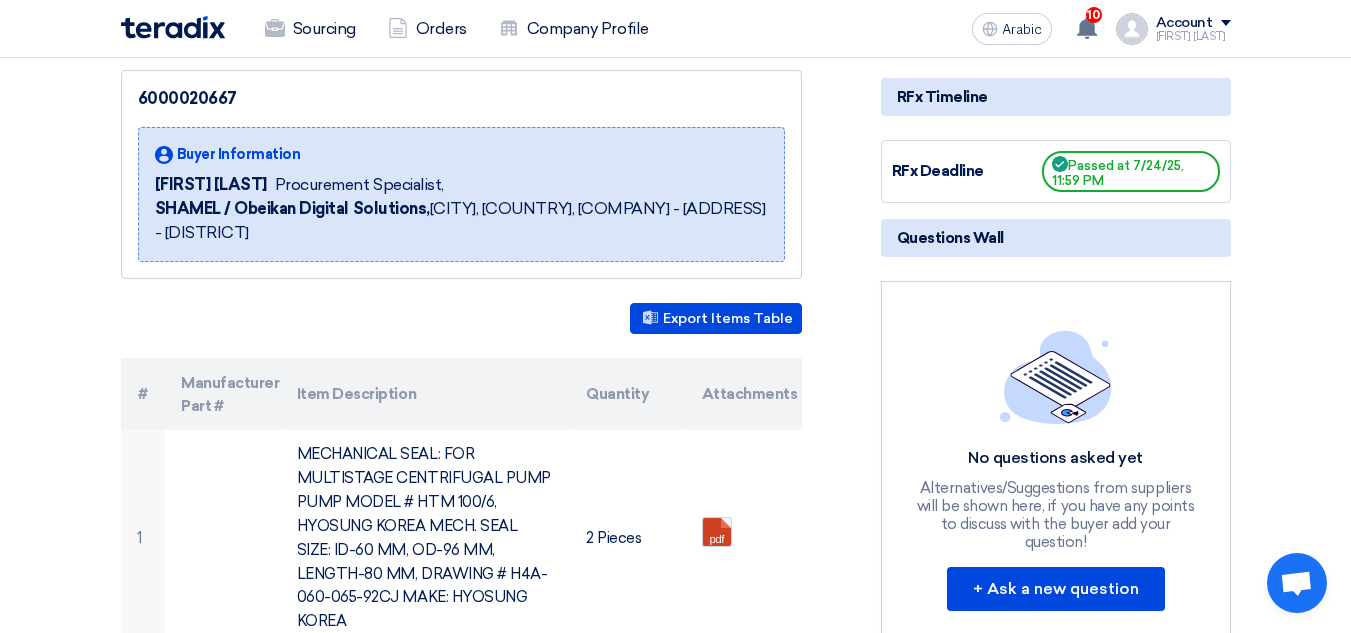 scroll, scrollTop: 0, scrollLeft: 0, axis: both 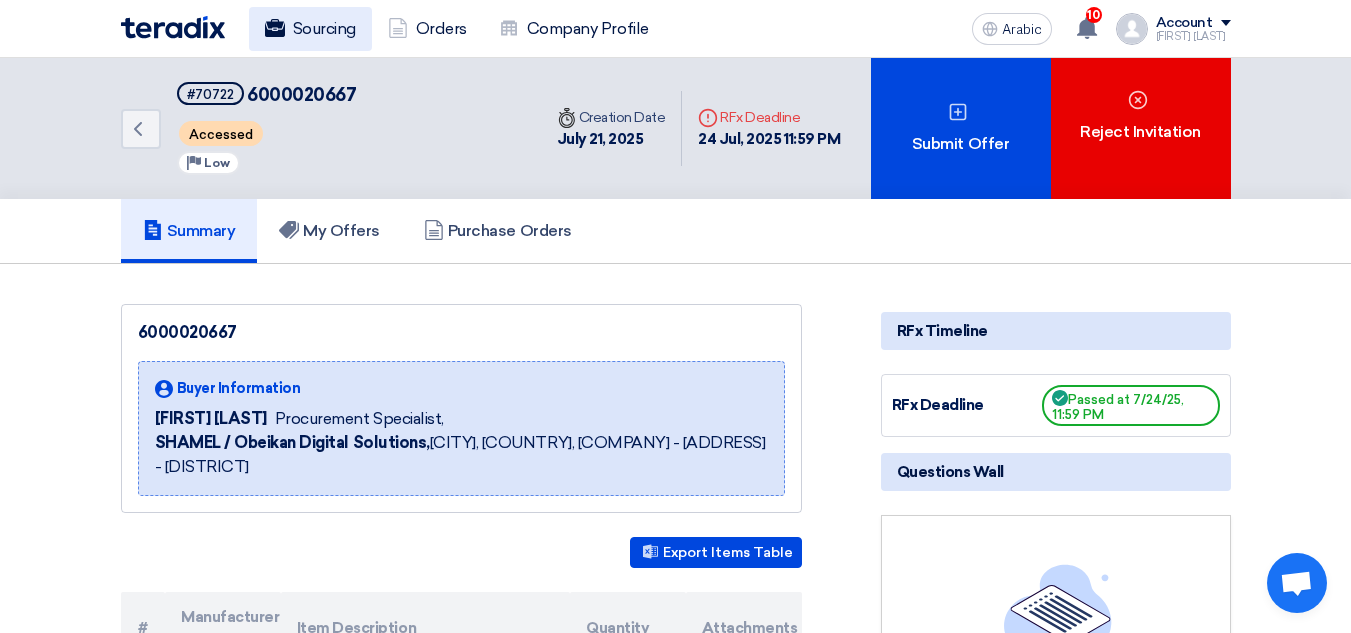 click on "Sourcing" 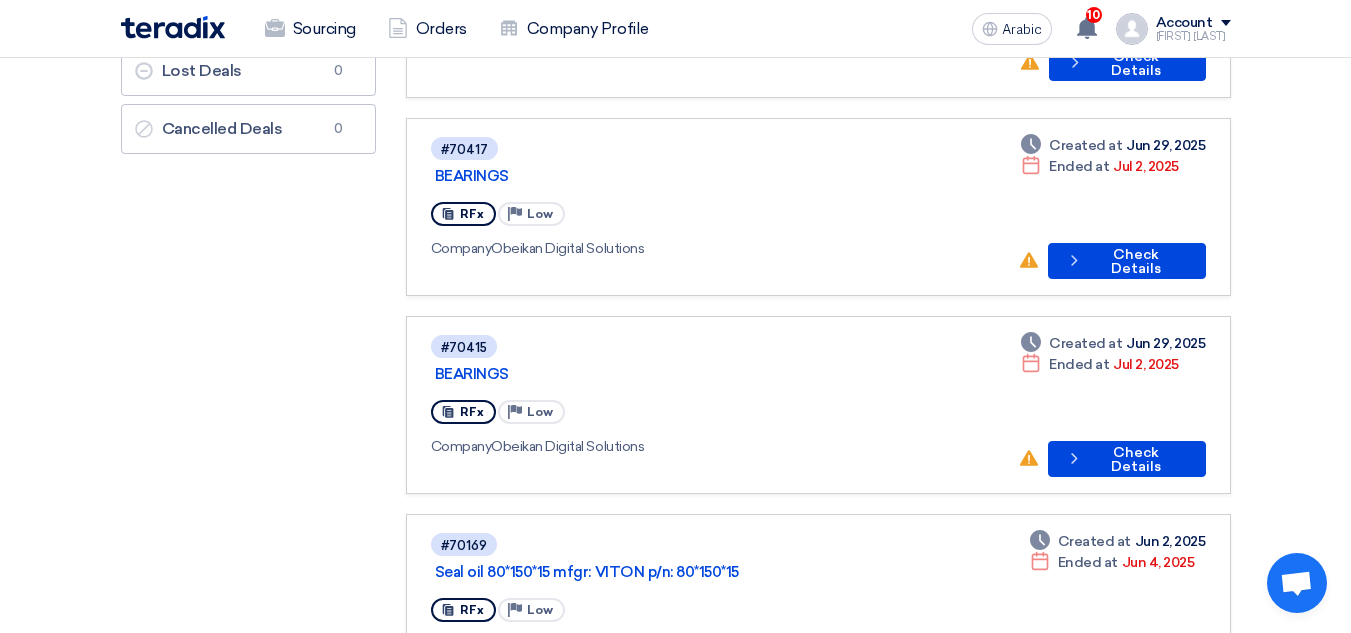scroll, scrollTop: 0, scrollLeft: 0, axis: both 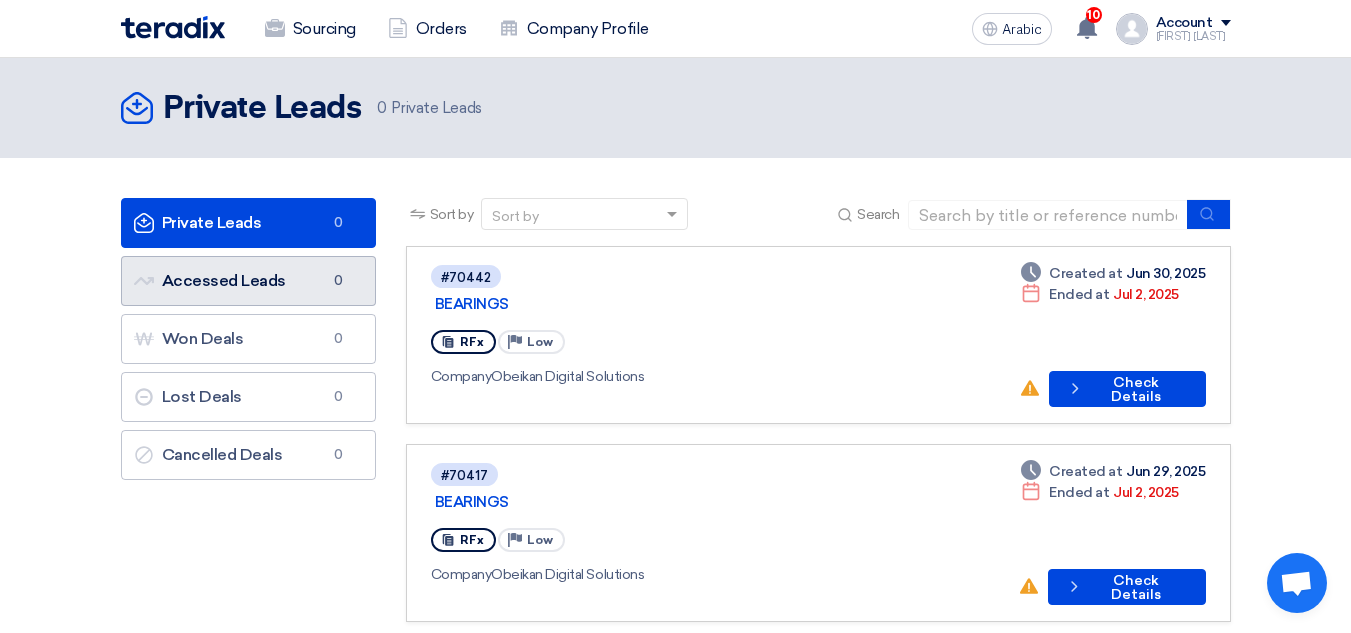 click on "Accessed Leads
Accessed Leads
0" 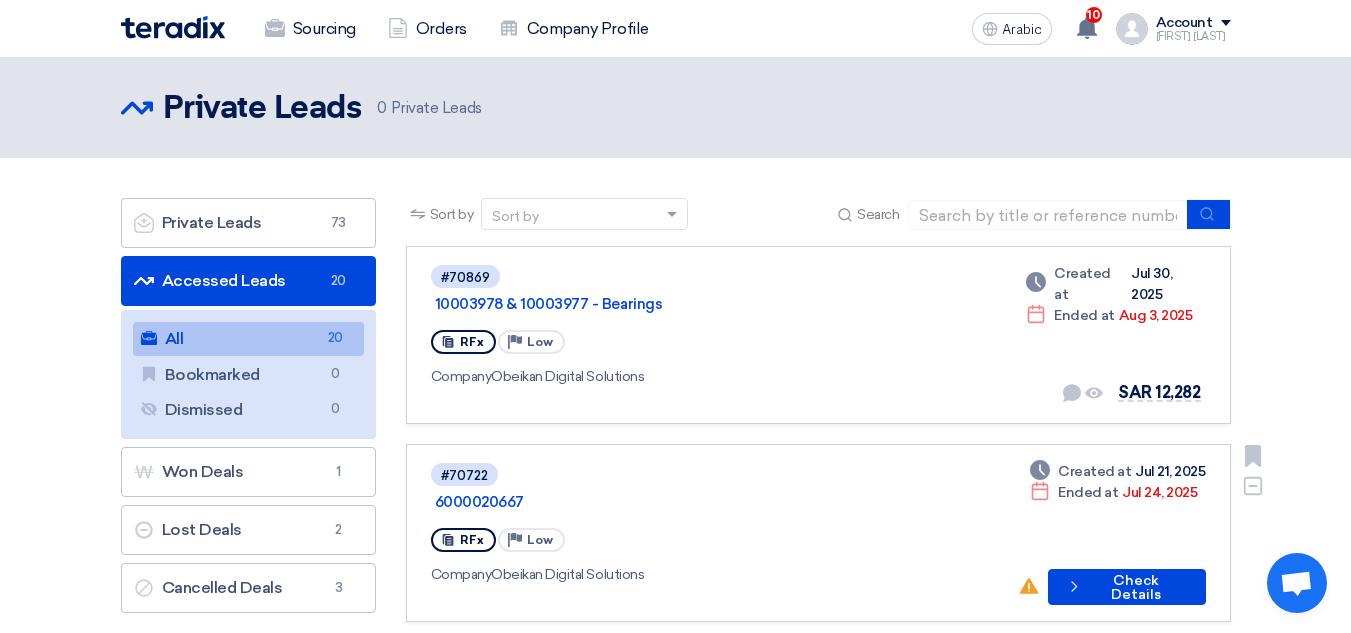 scroll, scrollTop: 100, scrollLeft: 0, axis: vertical 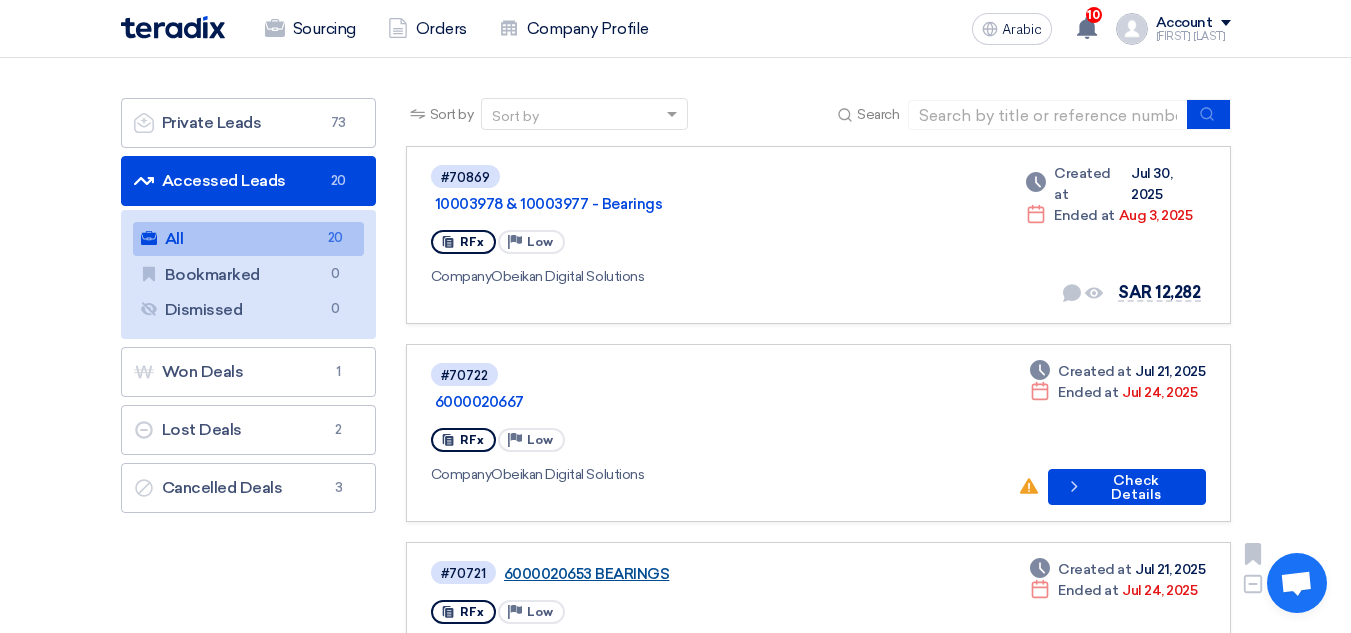 click on "6000020653 BEARINGS" 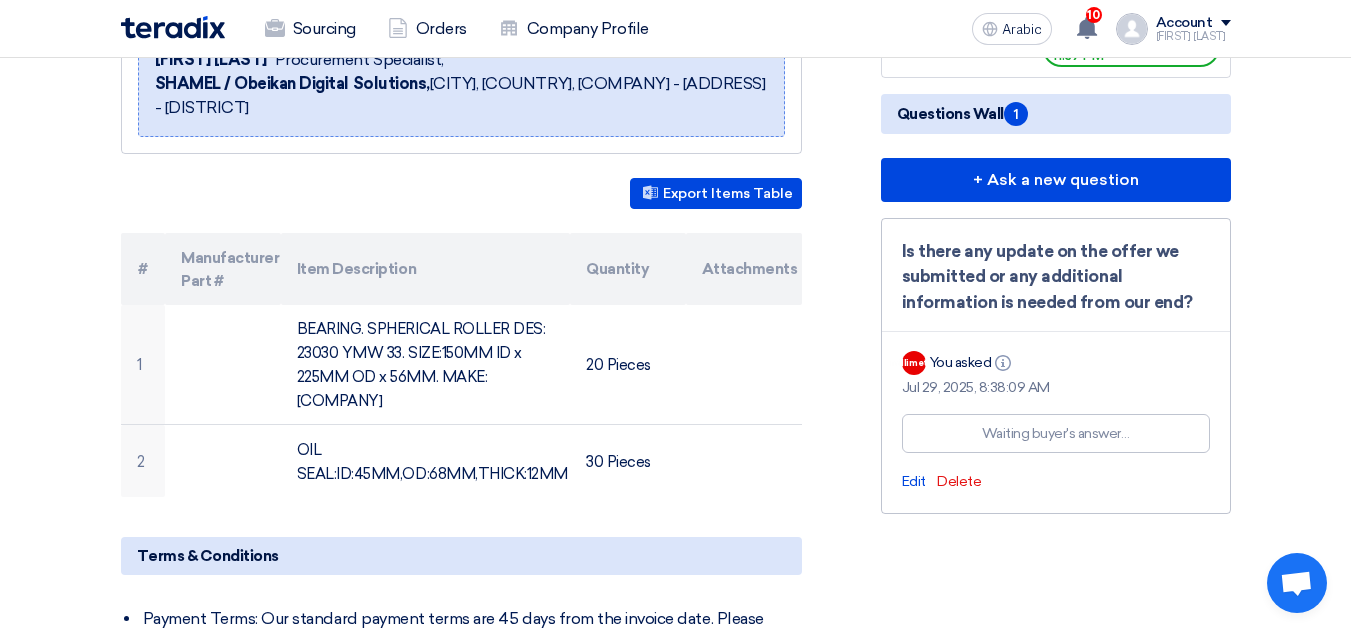scroll, scrollTop: 0, scrollLeft: 0, axis: both 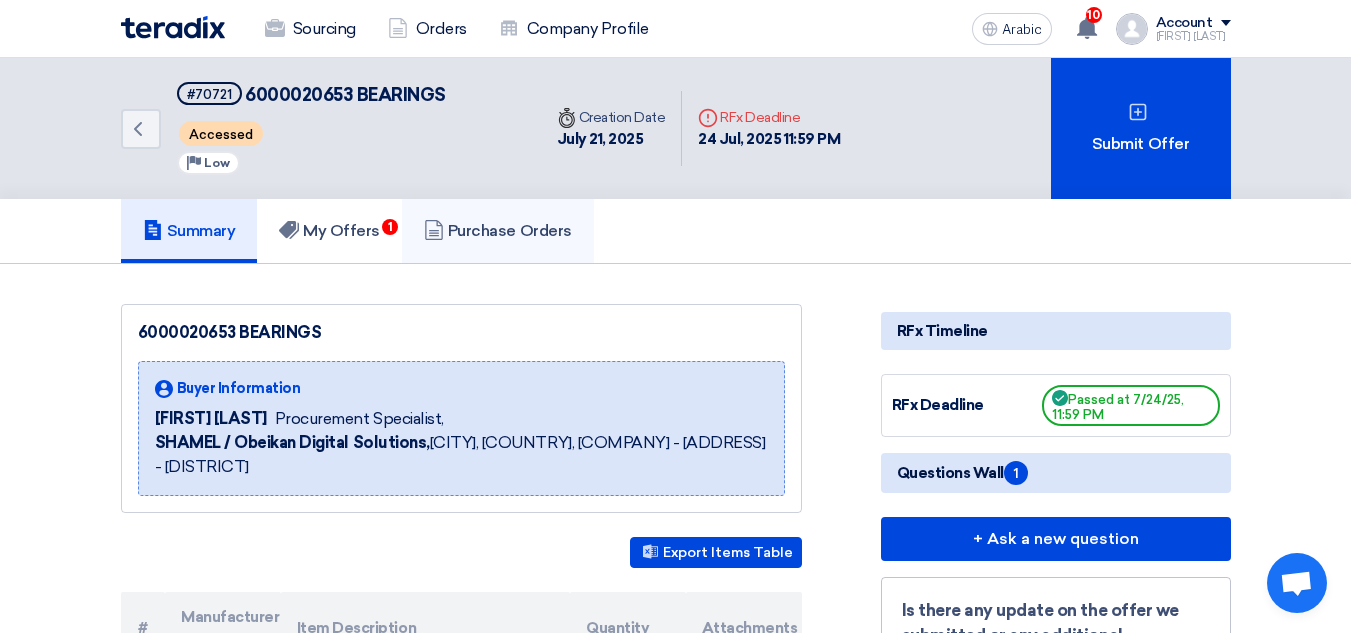 click on "Purchase Orders" 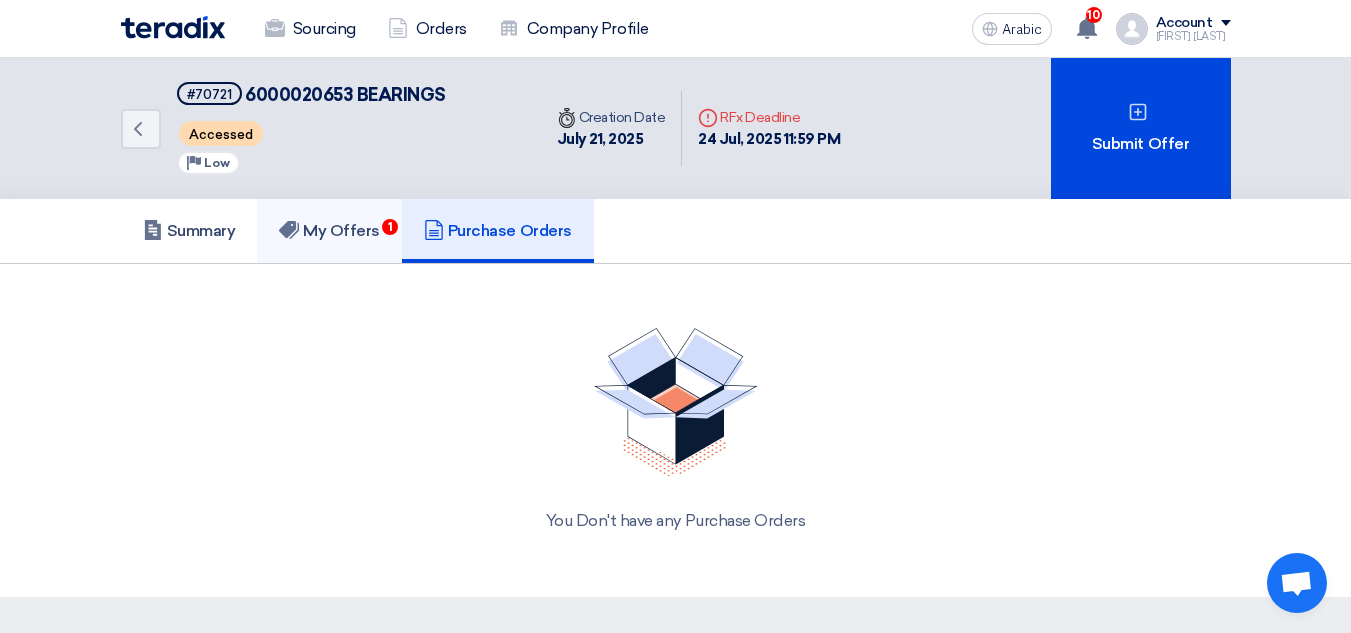 click on "My Offers" 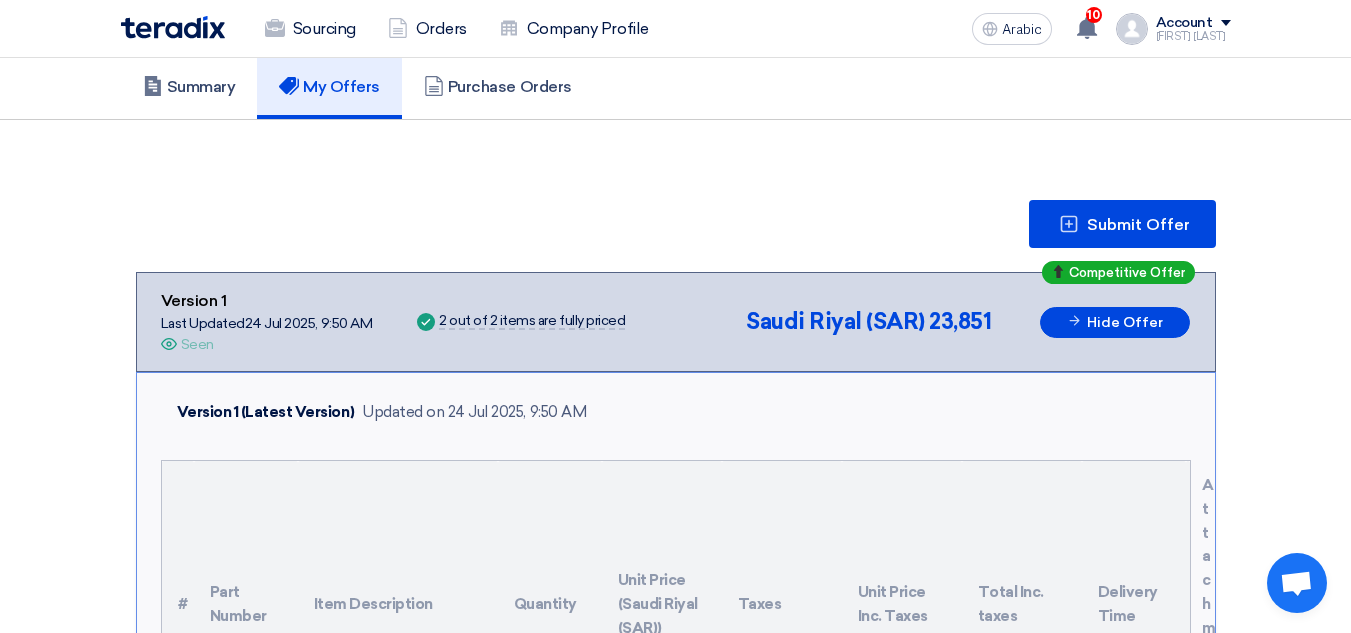 scroll, scrollTop: 0, scrollLeft: 0, axis: both 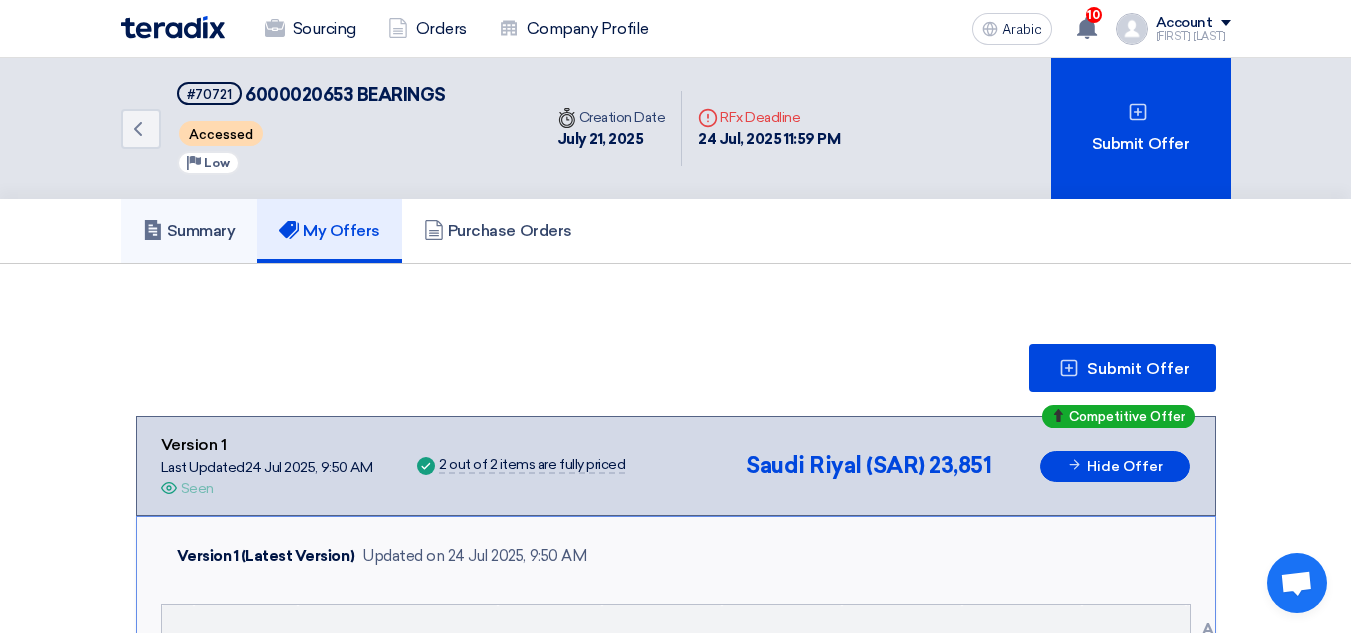 click on "Summary" 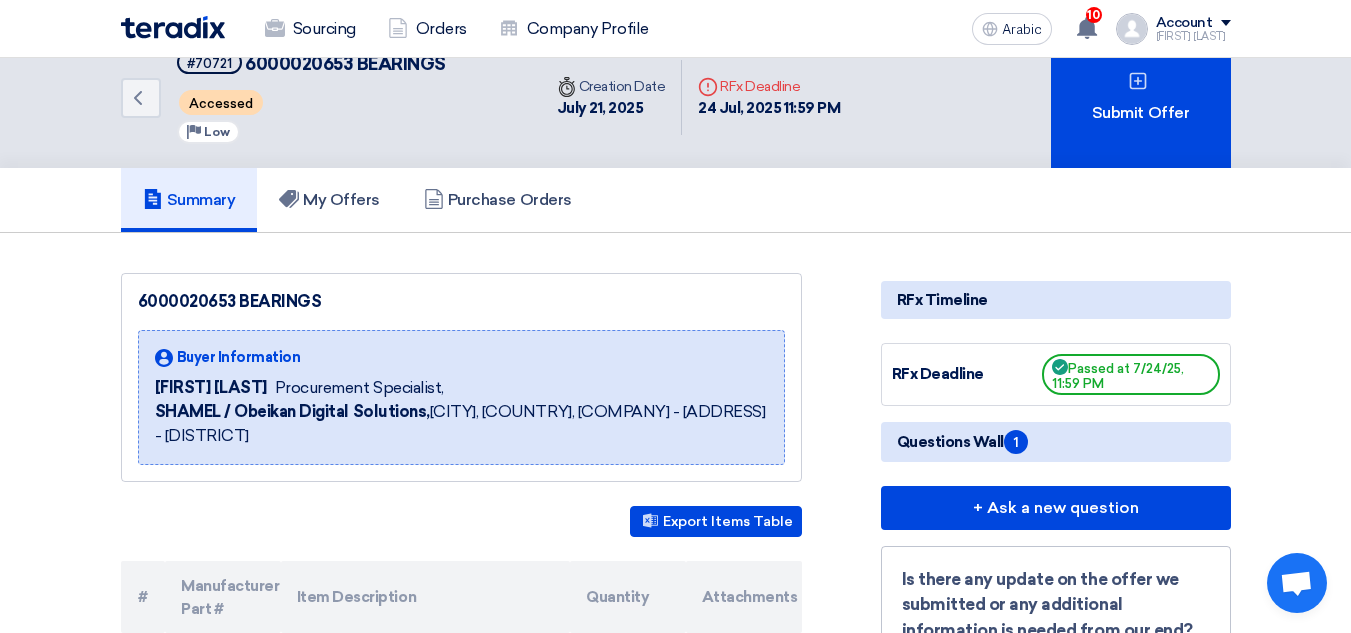 scroll, scrollTop: 0, scrollLeft: 0, axis: both 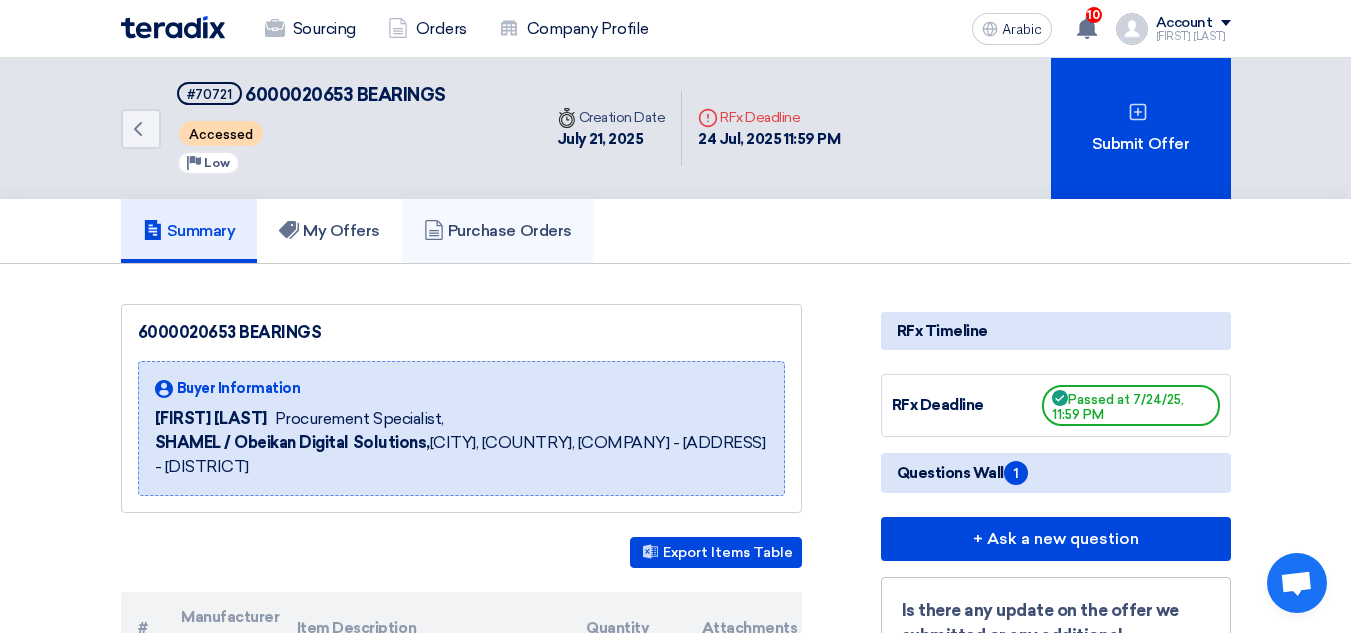click on "Purchase Orders" 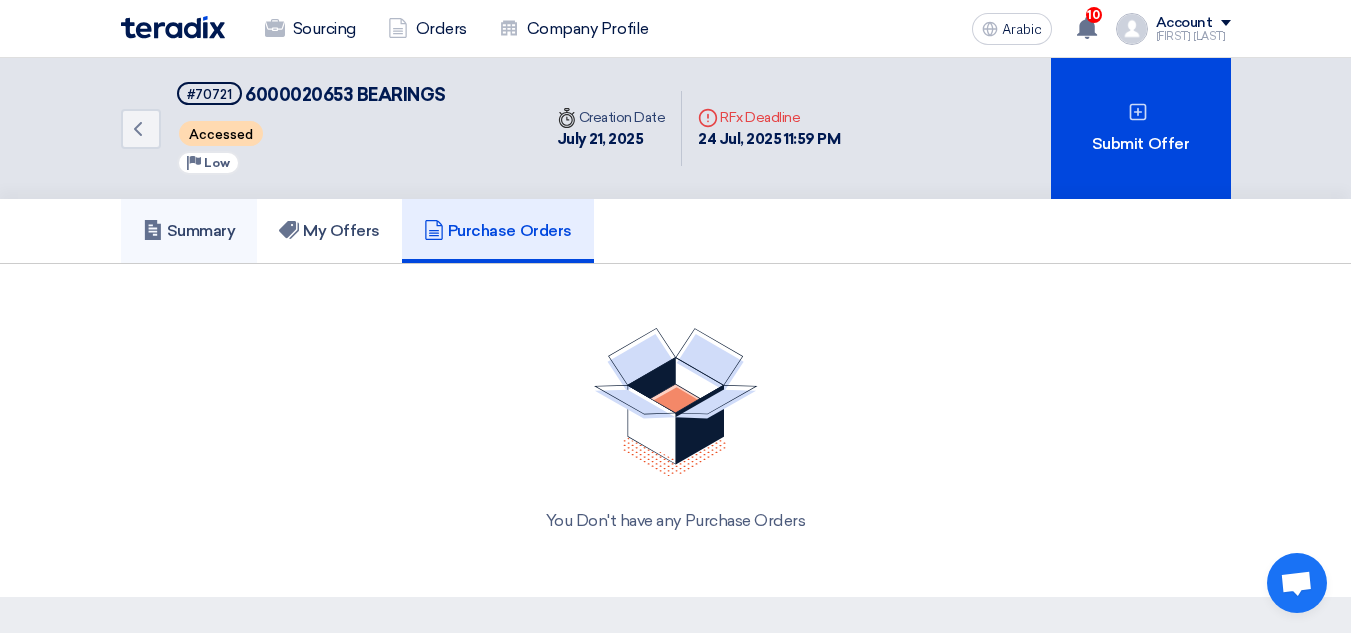 click on "Summary" 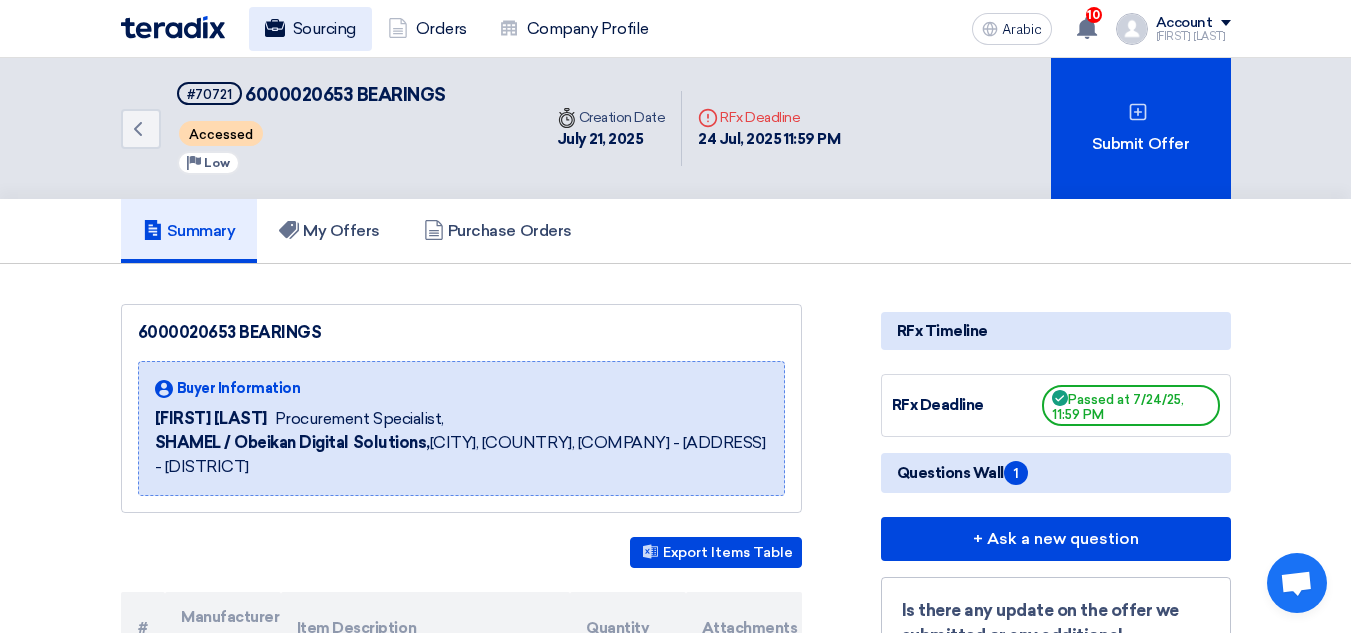 click on "Sourcing" 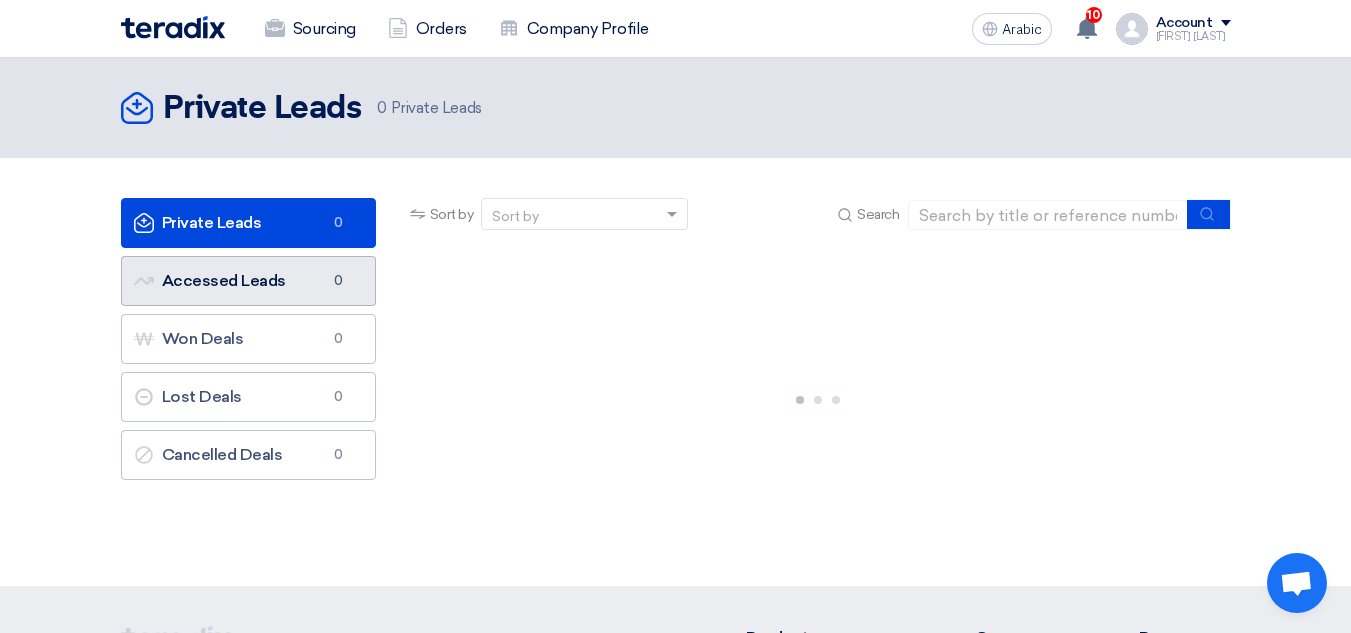 click on "Accessed Leads
Accessed Leads
0" 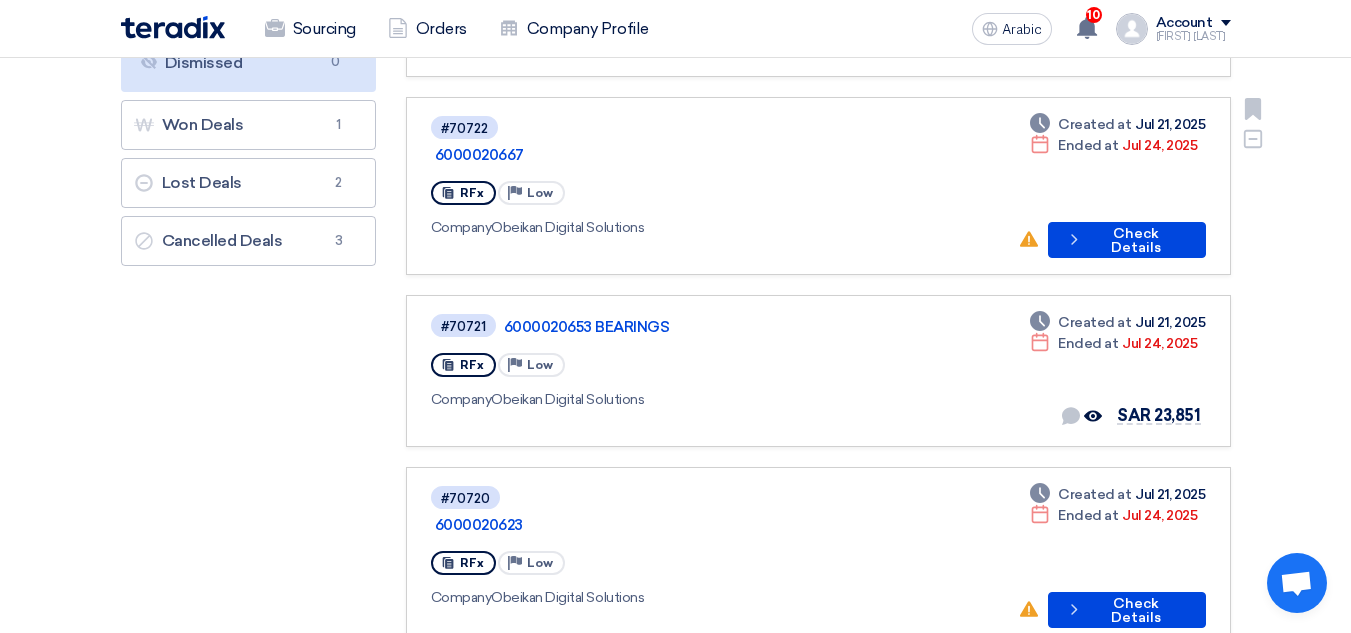 scroll, scrollTop: 400, scrollLeft: 0, axis: vertical 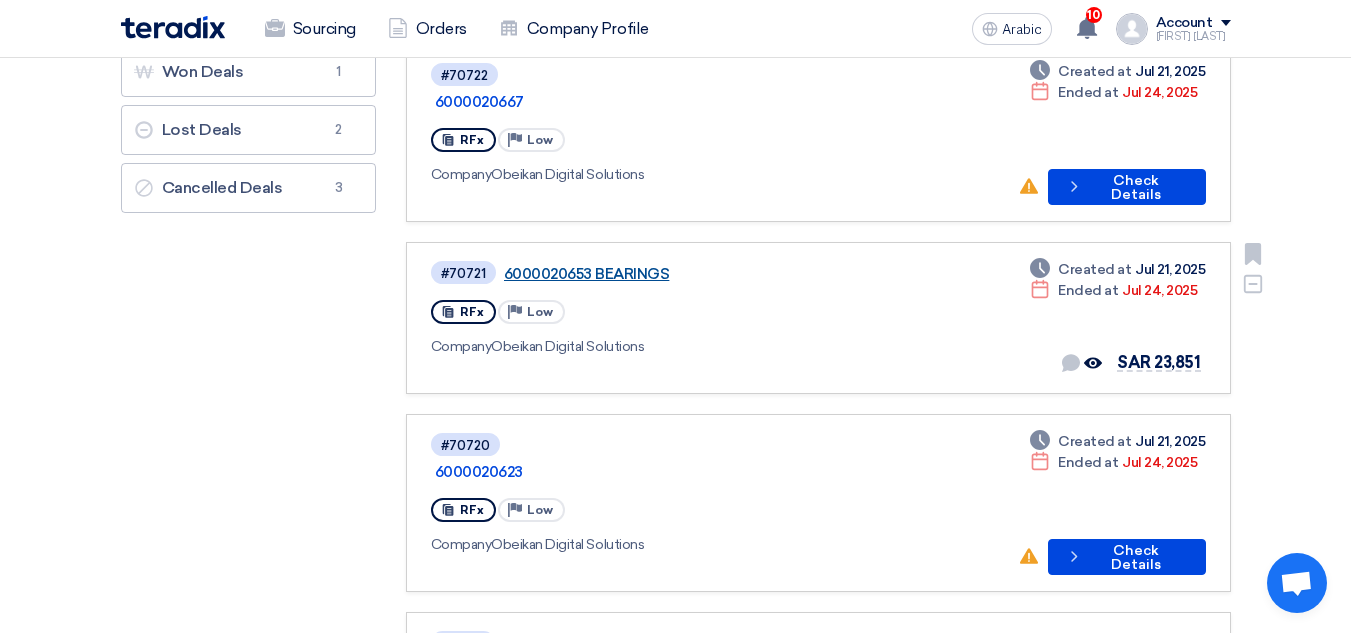 click on "6000020653 BEARINGS" 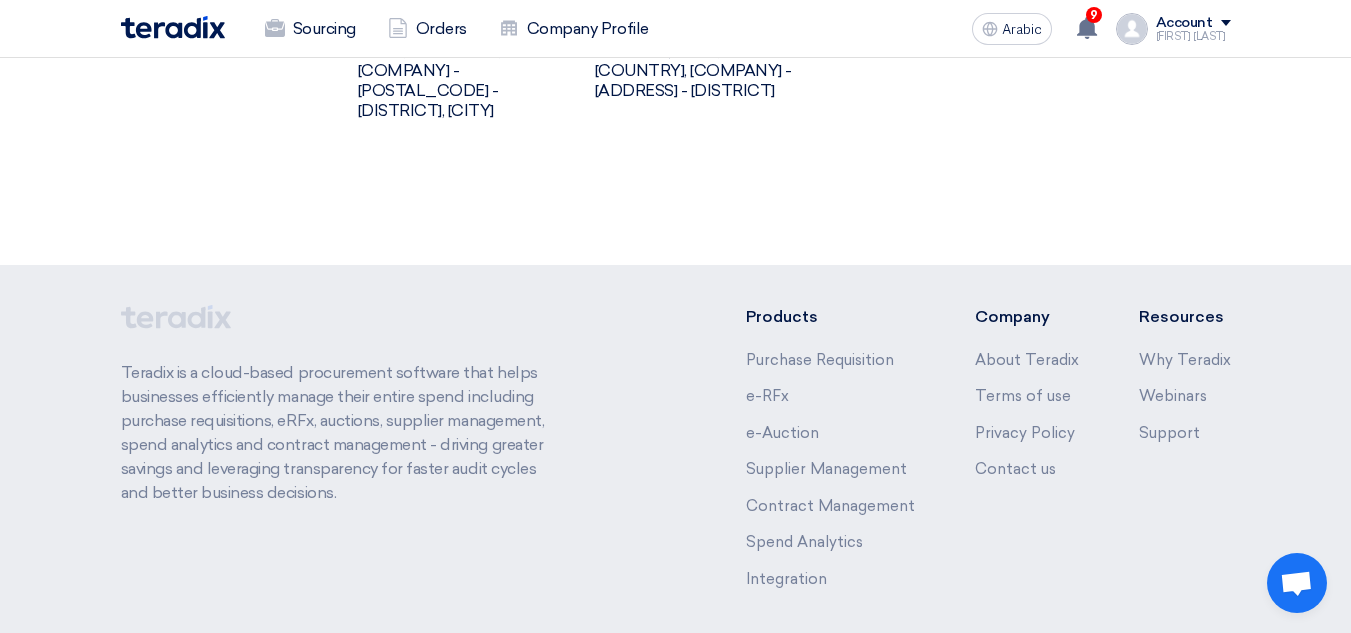 scroll, scrollTop: 1199, scrollLeft: 0, axis: vertical 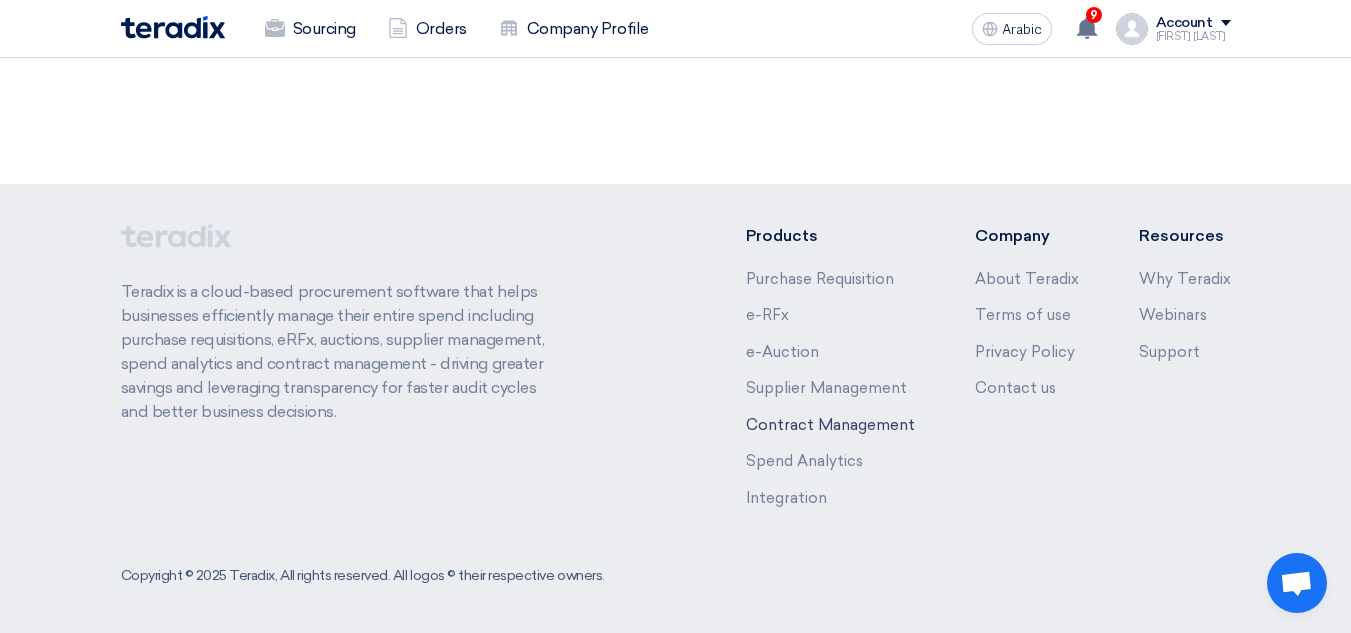 click on "Contract Management" 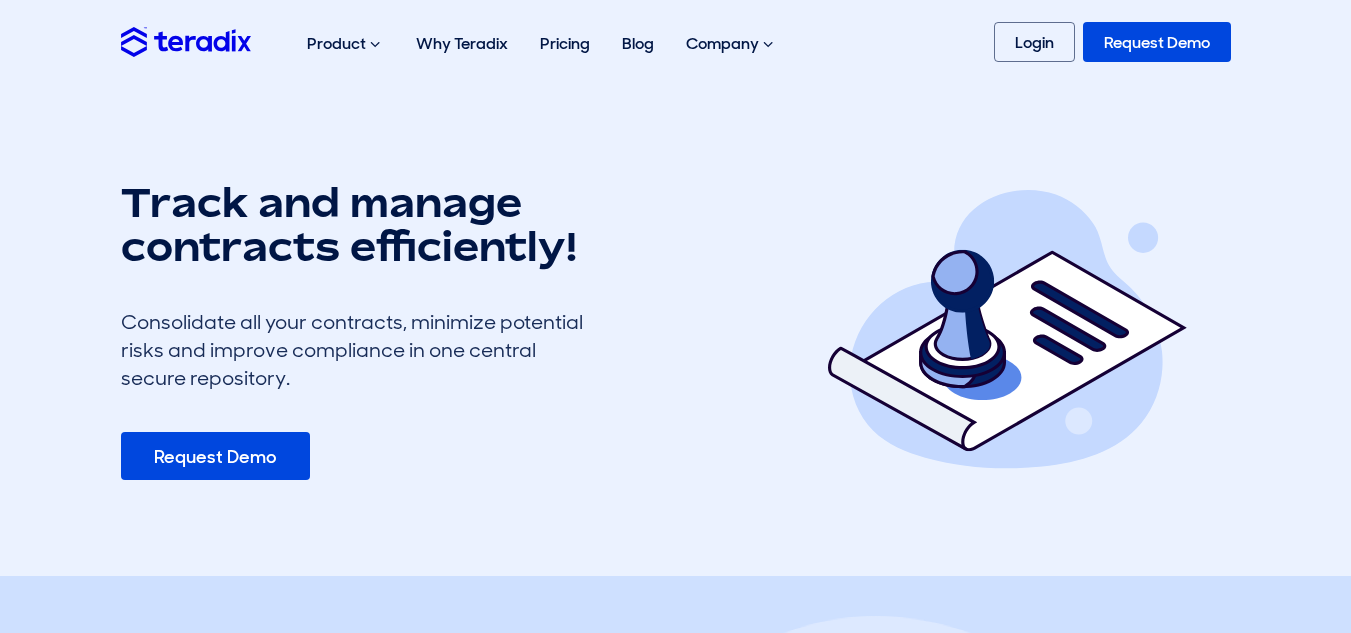 scroll, scrollTop: 0, scrollLeft: 0, axis: both 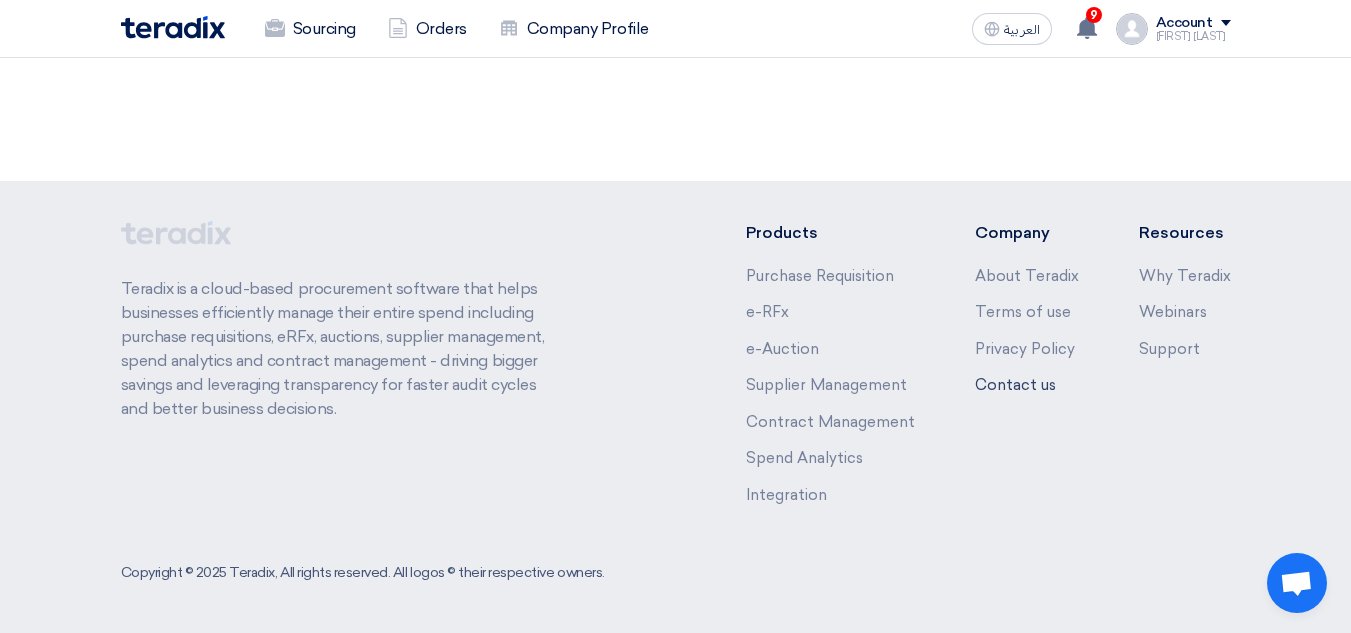 click on "Contact us" 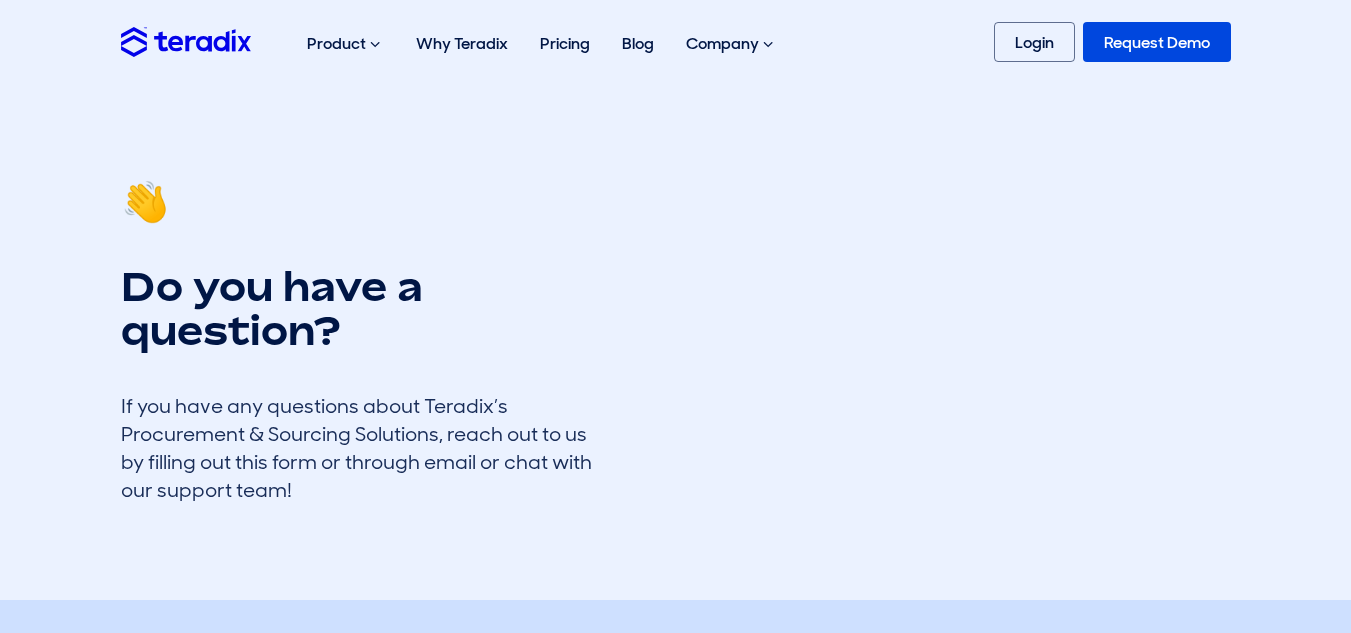 scroll, scrollTop: 0, scrollLeft: 0, axis: both 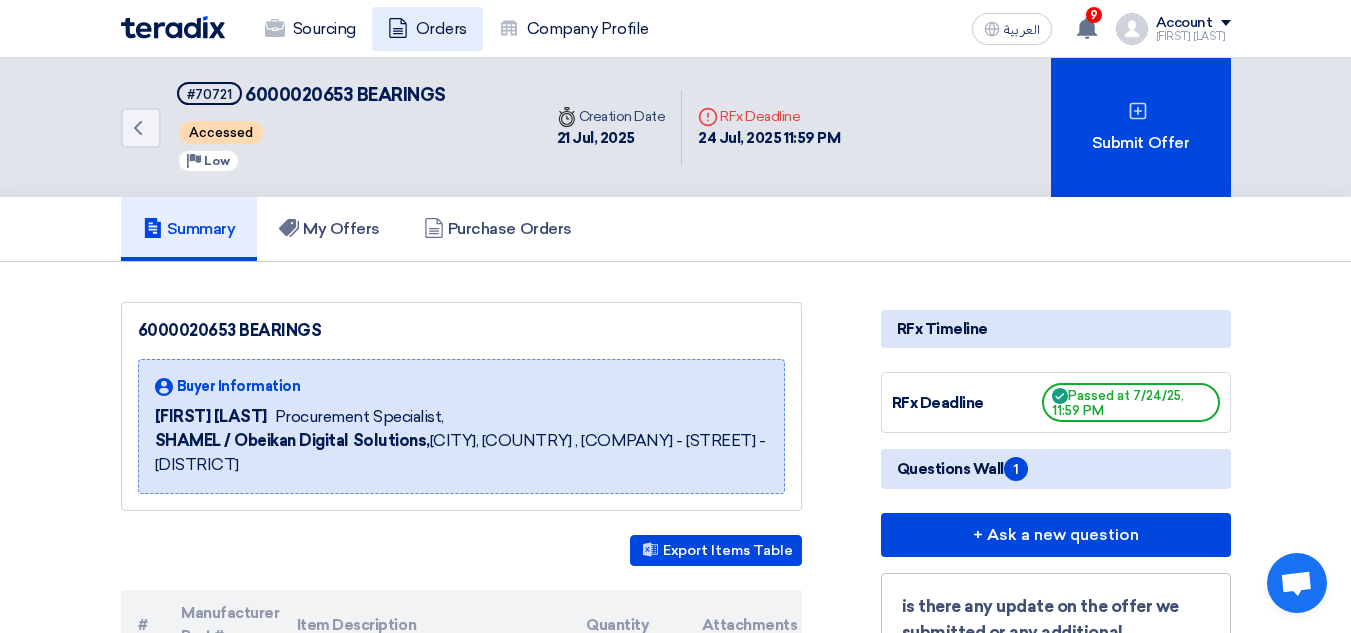 click on "Orders" 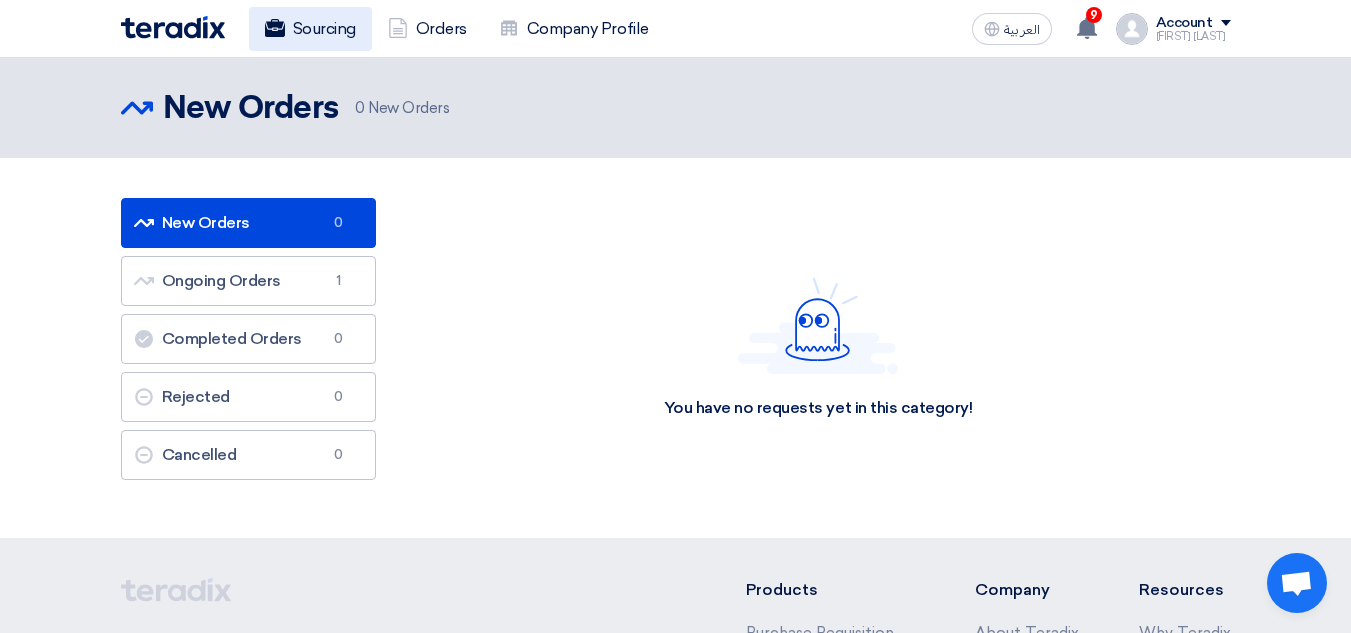 click on "Sourcing" 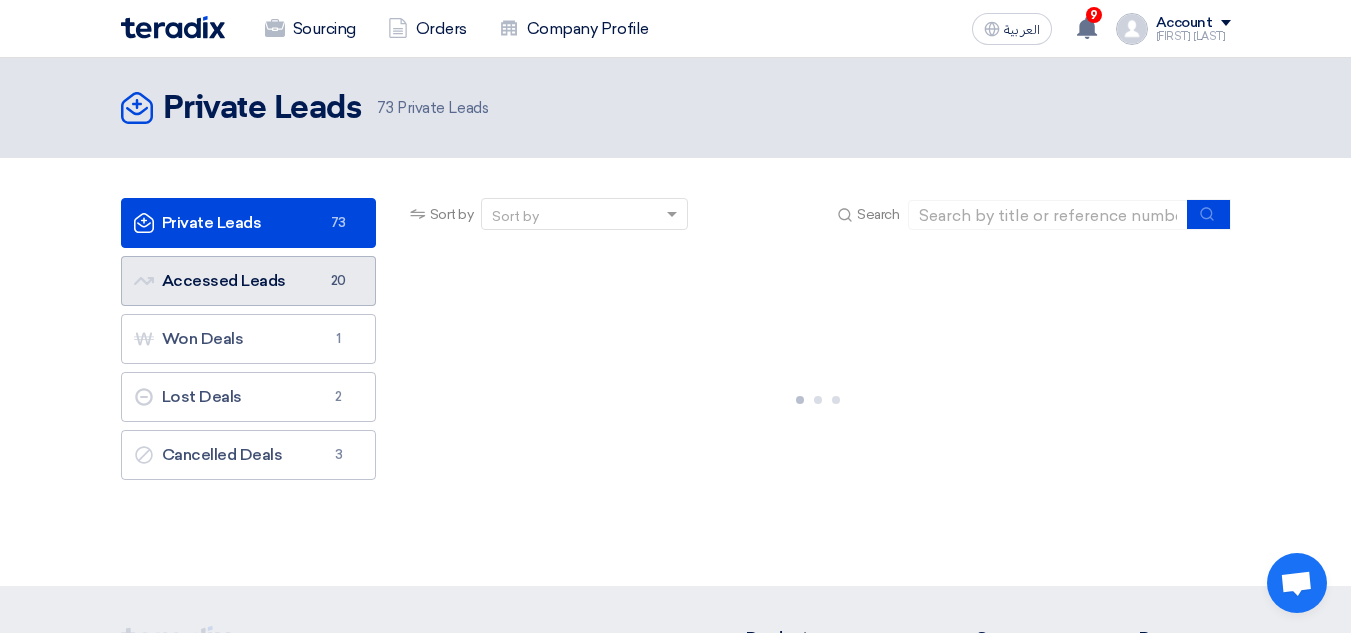 click on "Accessed Leads
Accessed Leads
20" 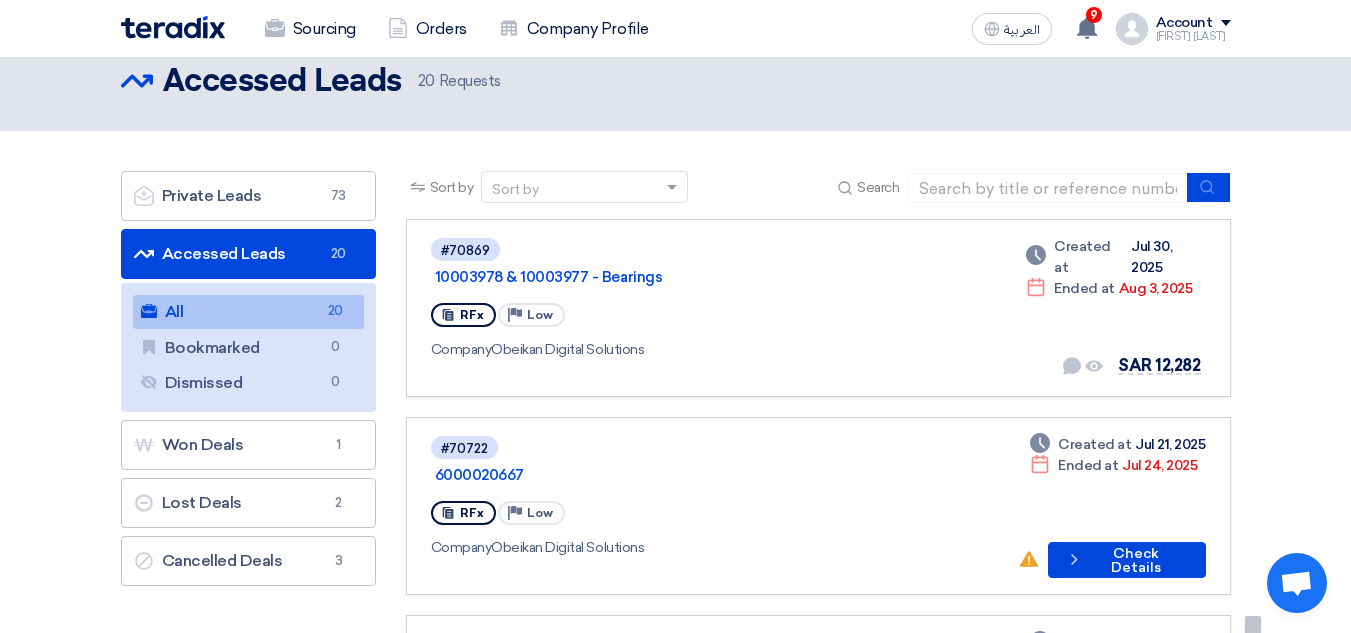 scroll, scrollTop: 0, scrollLeft: 0, axis: both 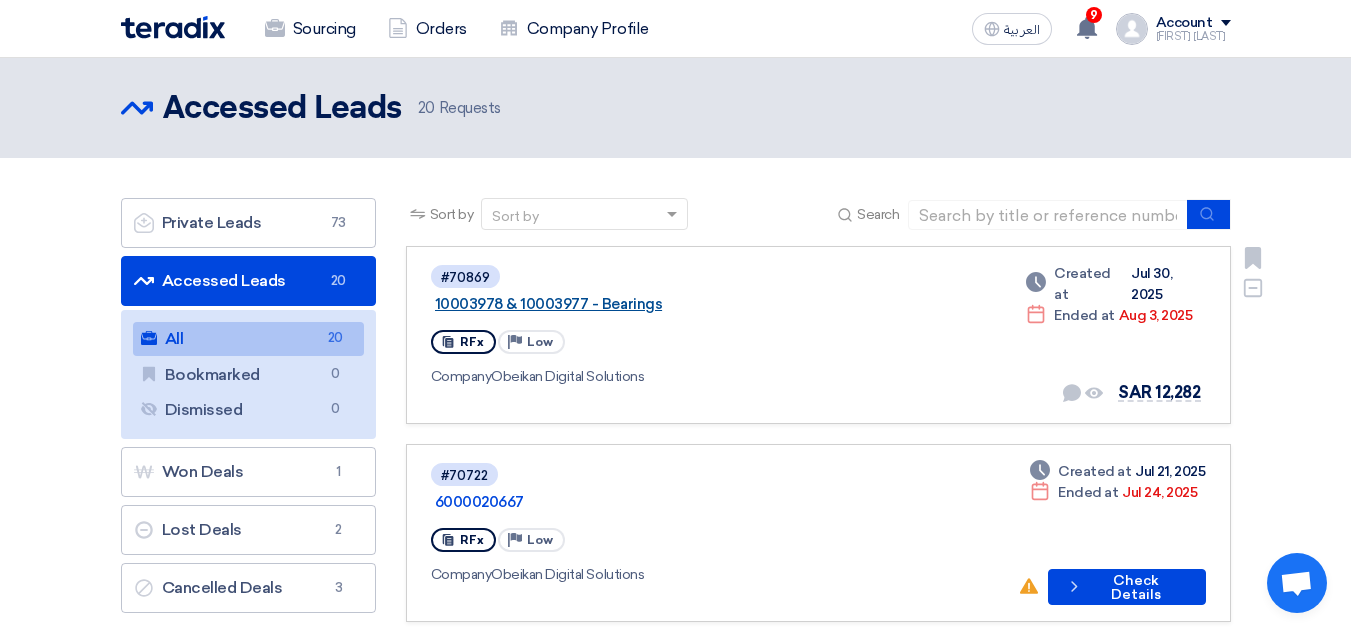 click on "10003978 & 10003977 - Bearings" 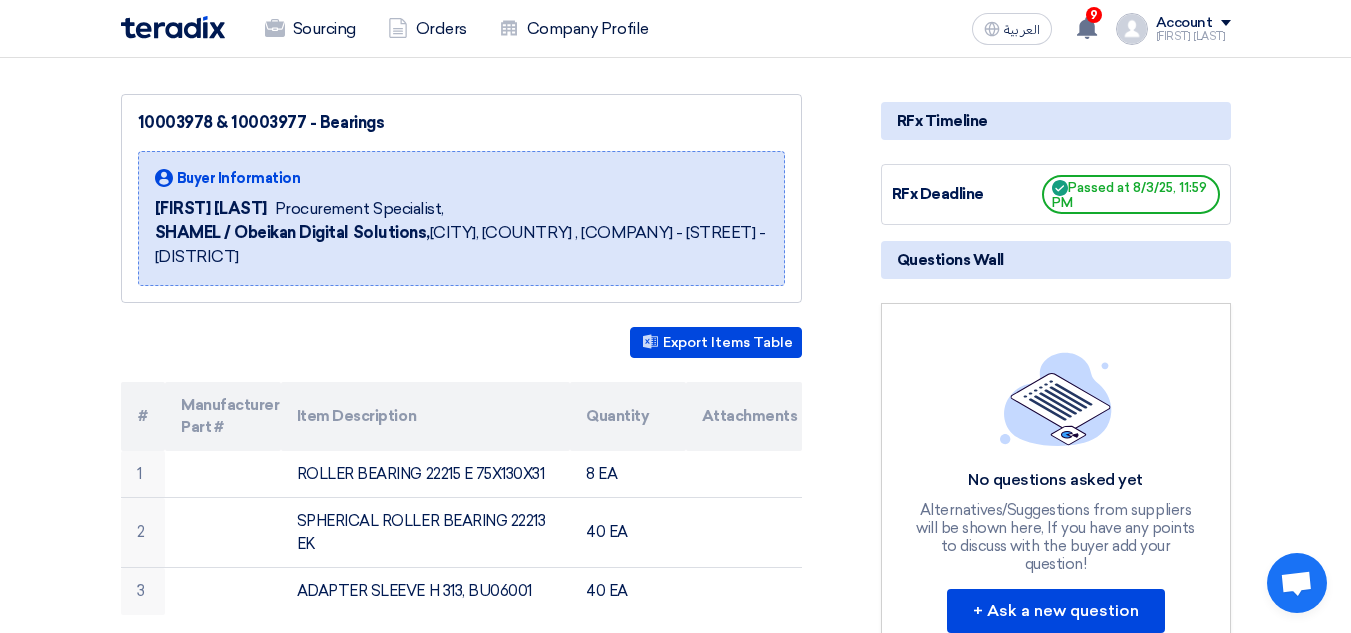 scroll, scrollTop: 0, scrollLeft: 0, axis: both 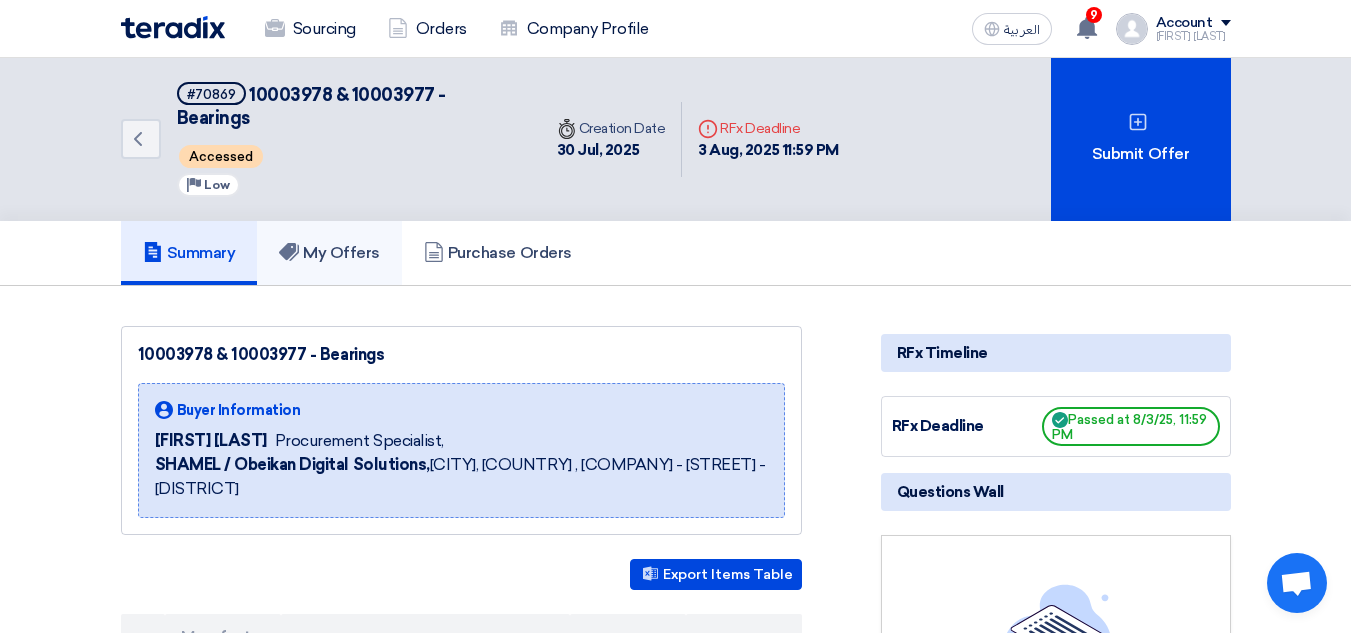 click on "My Offers" 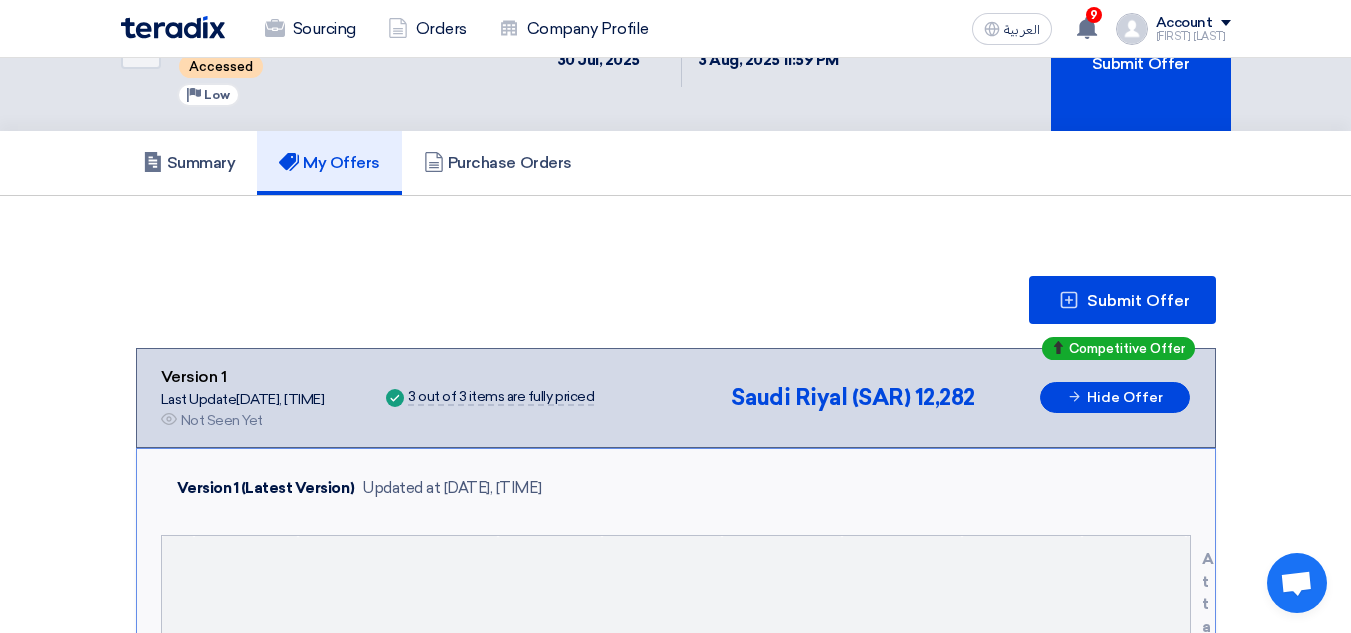 scroll, scrollTop: 0, scrollLeft: 0, axis: both 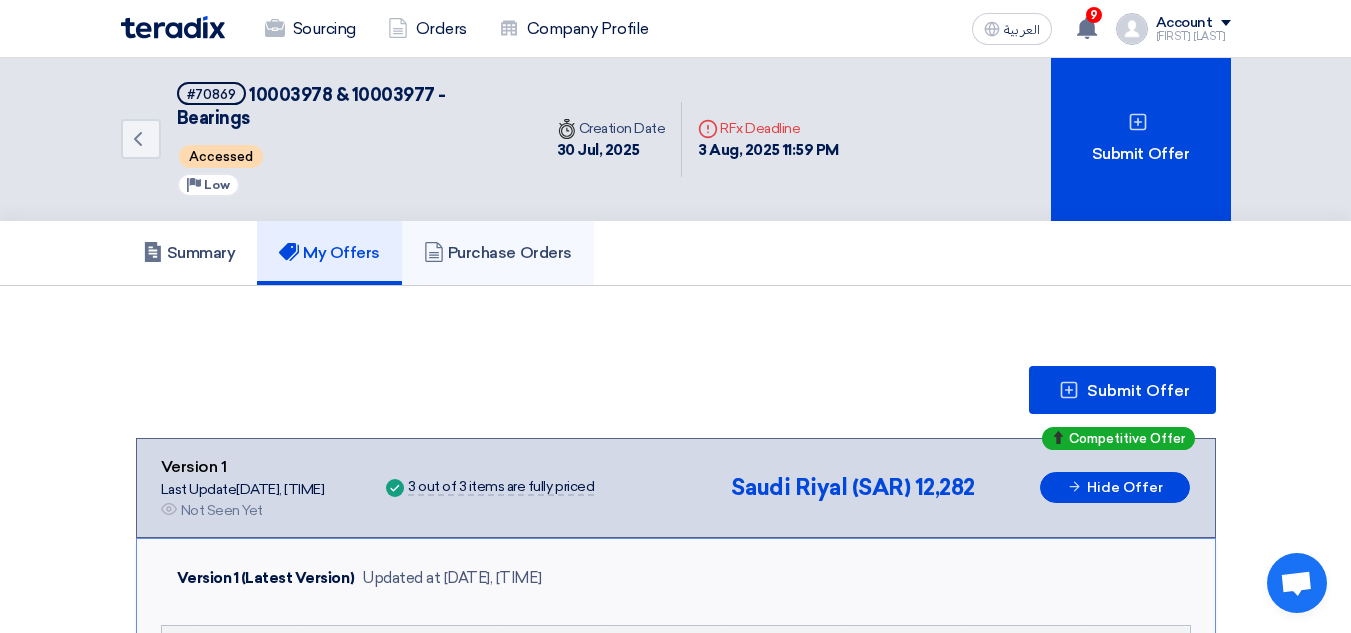 click on "Purchase Orders" 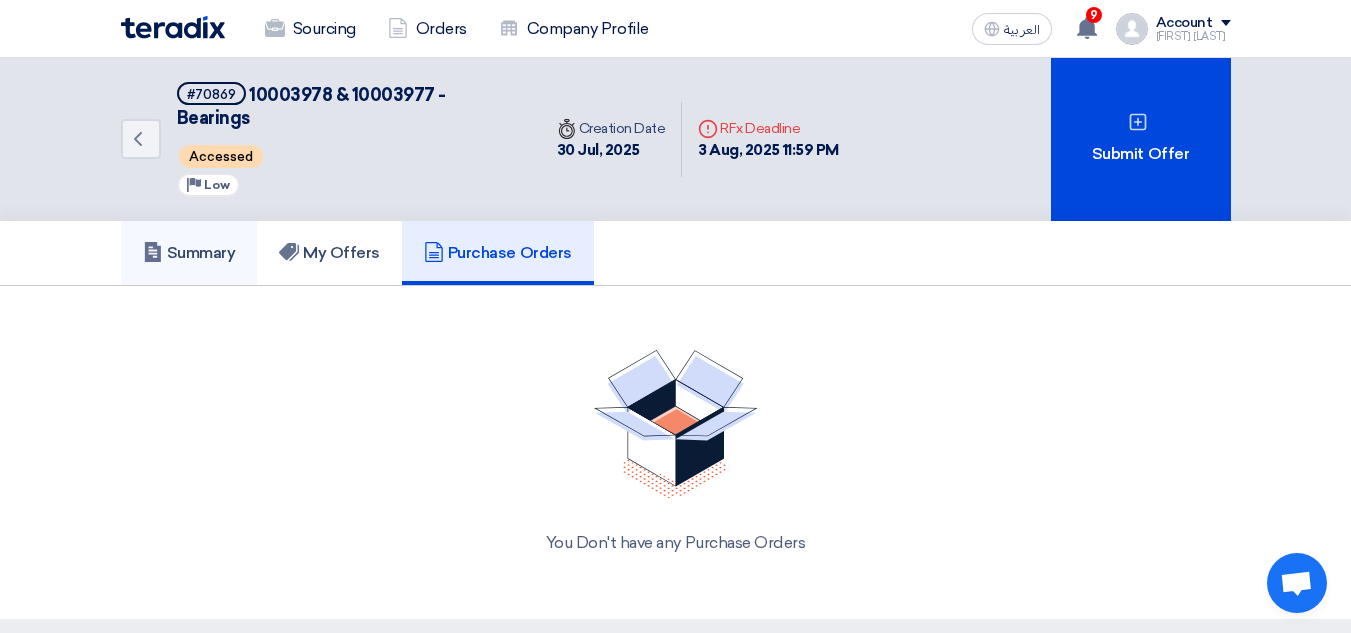 click on "Summary" 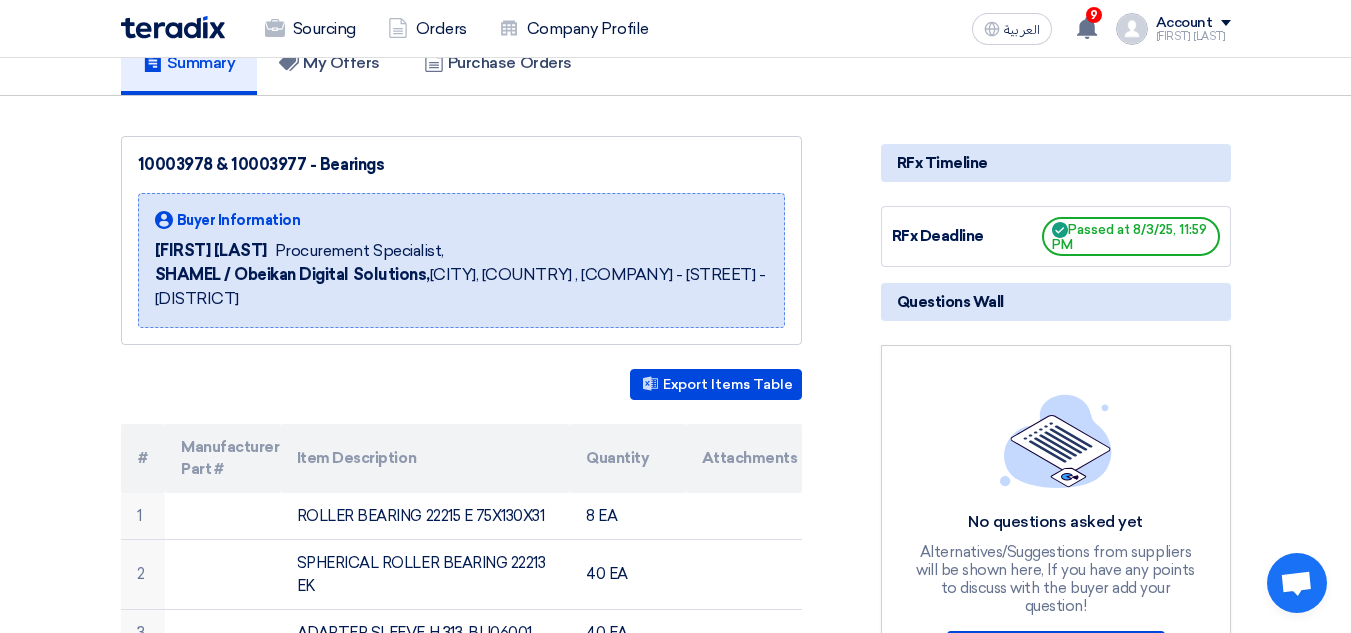 scroll, scrollTop: 0, scrollLeft: 0, axis: both 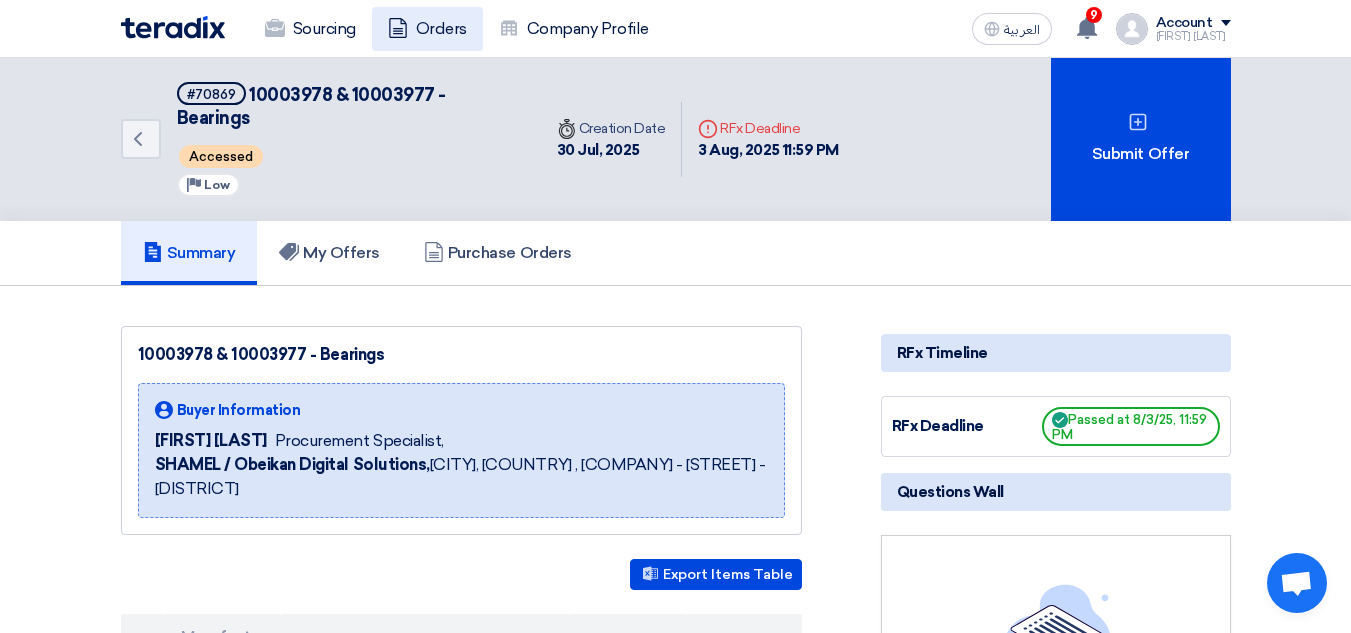 click on "Orders" 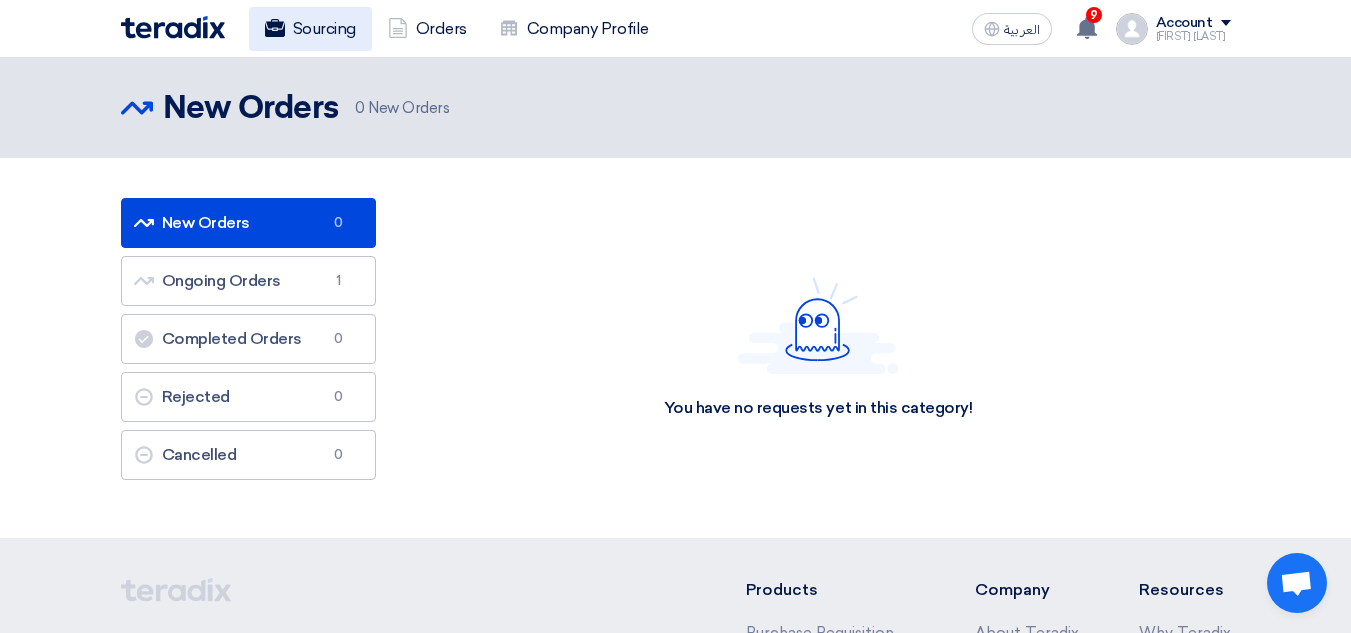 click on "Sourcing" 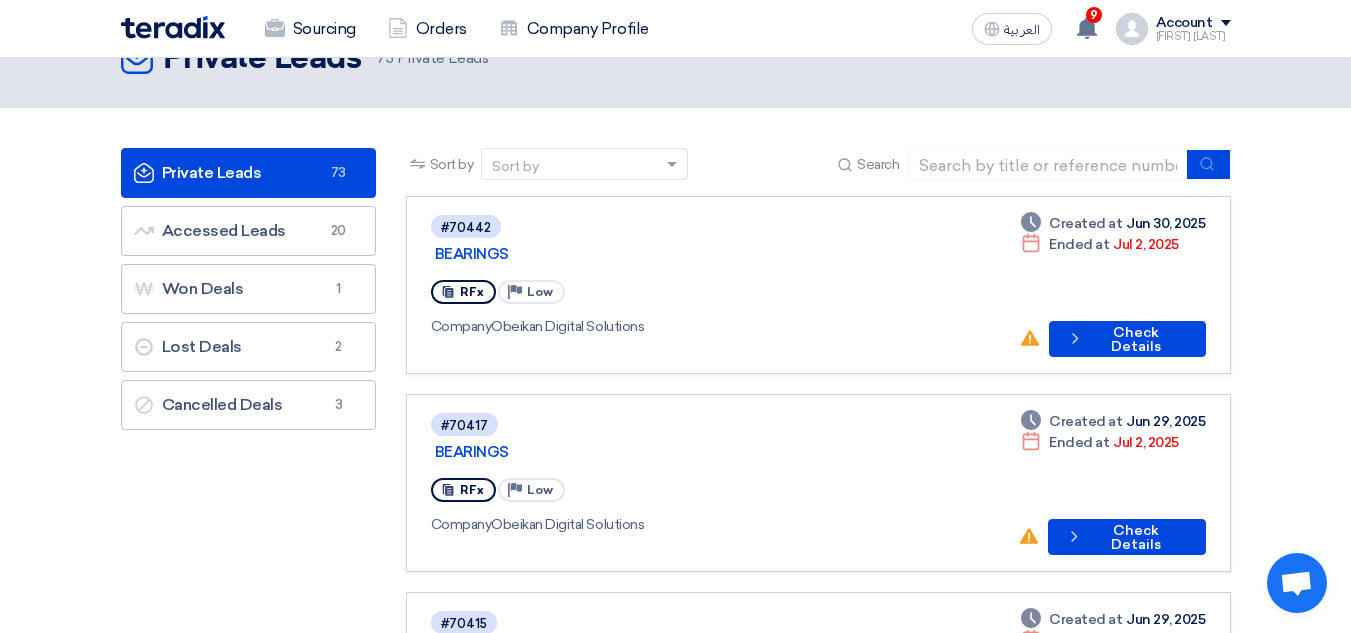 scroll, scrollTop: 0, scrollLeft: 0, axis: both 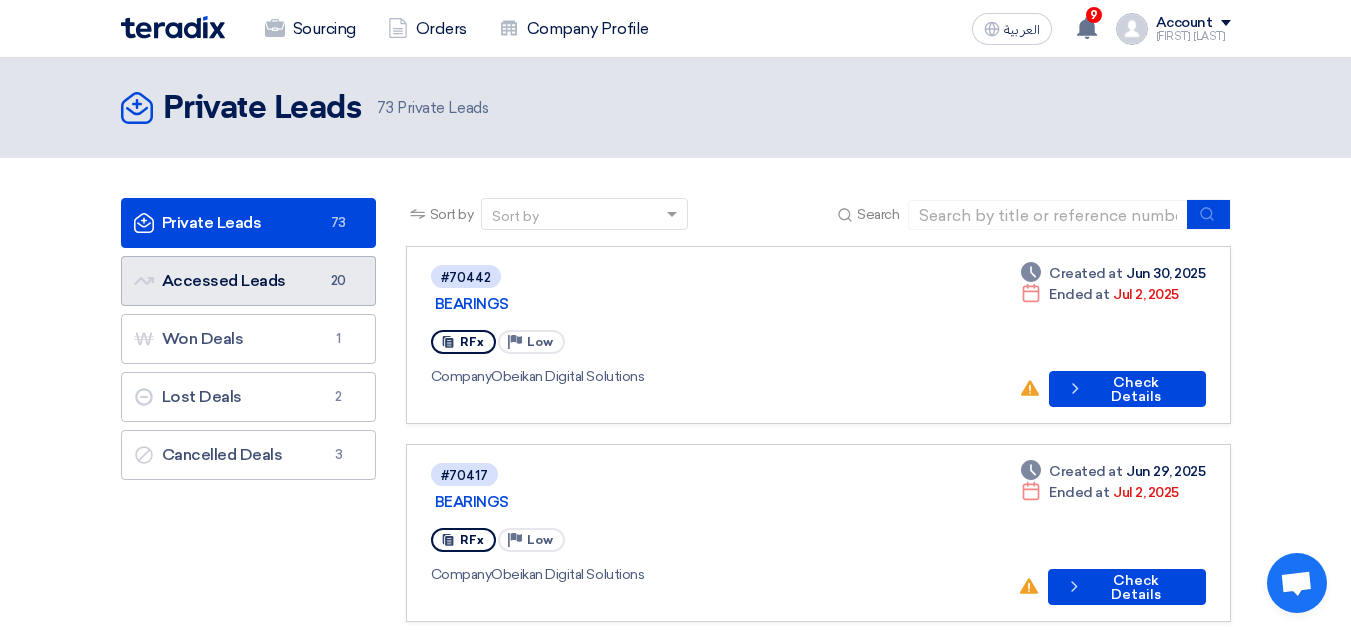 click on "Accessed Leads
Accessed Leads
20" 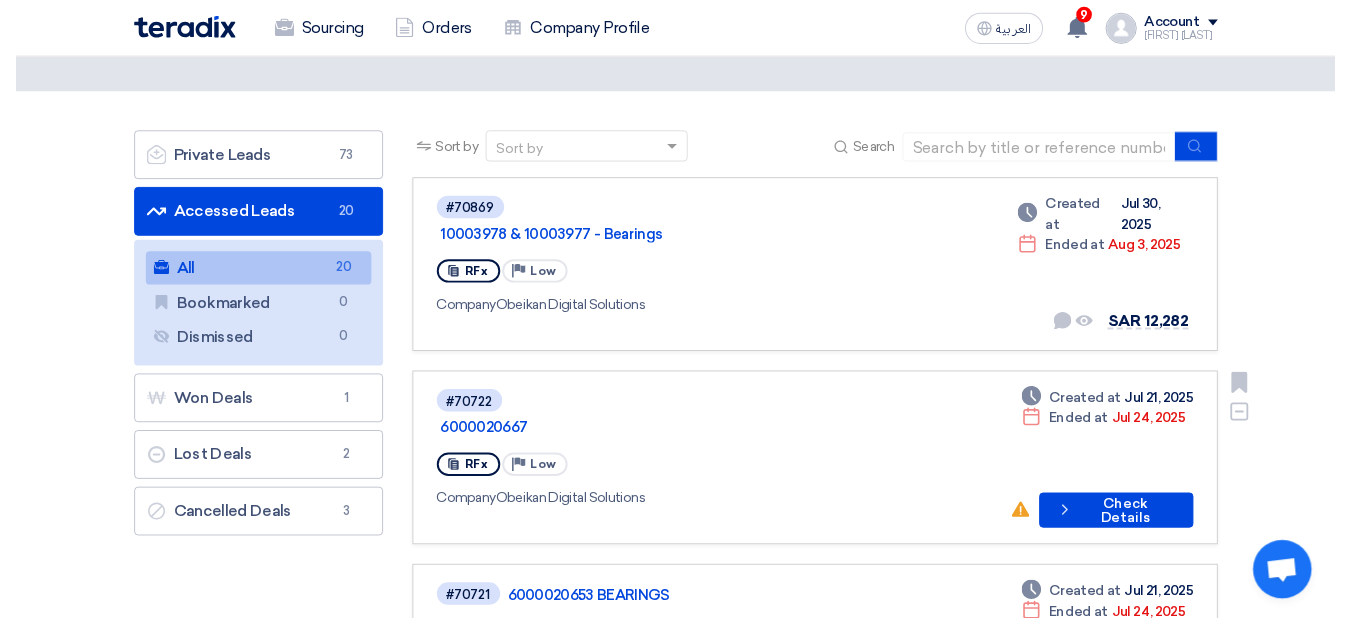 scroll, scrollTop: 100, scrollLeft: 0, axis: vertical 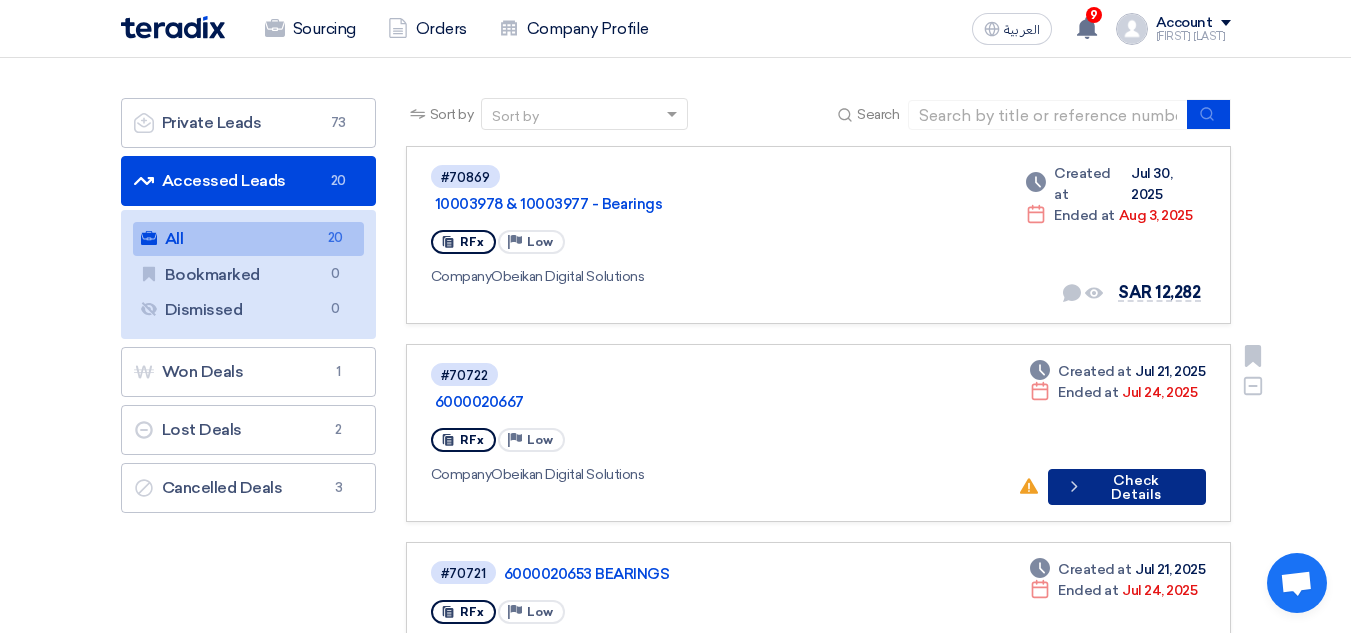 click on "Check details
Check Details" 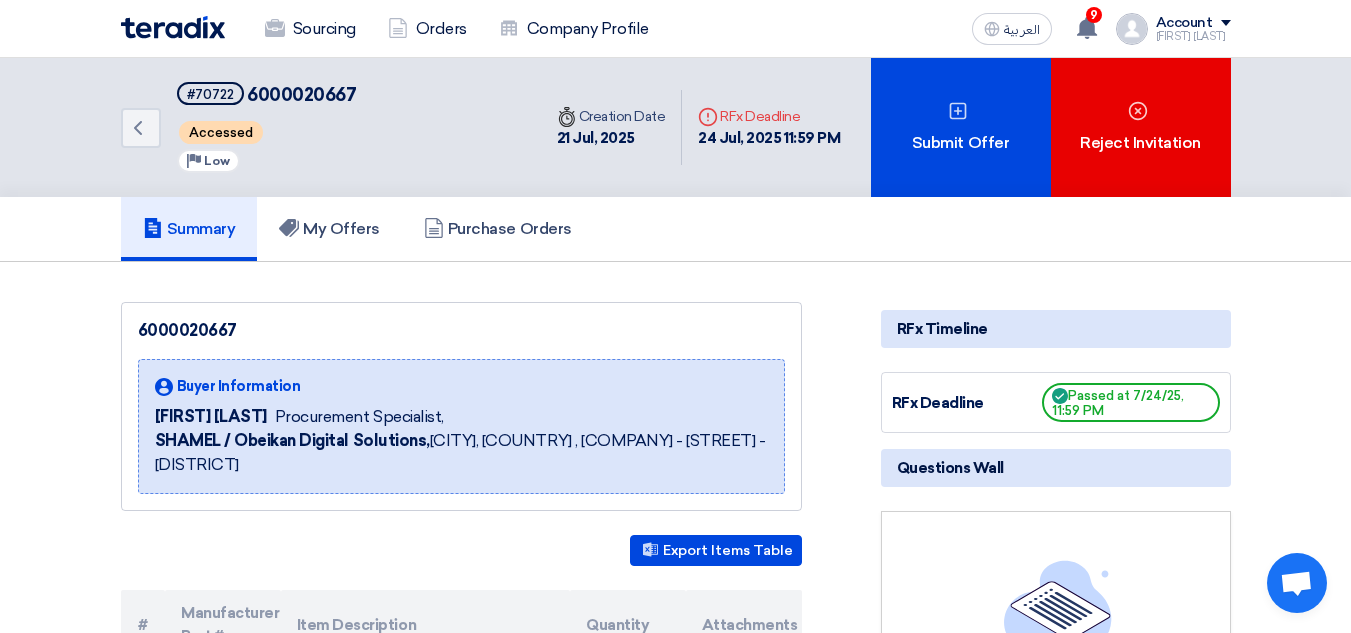 scroll, scrollTop: 100, scrollLeft: 0, axis: vertical 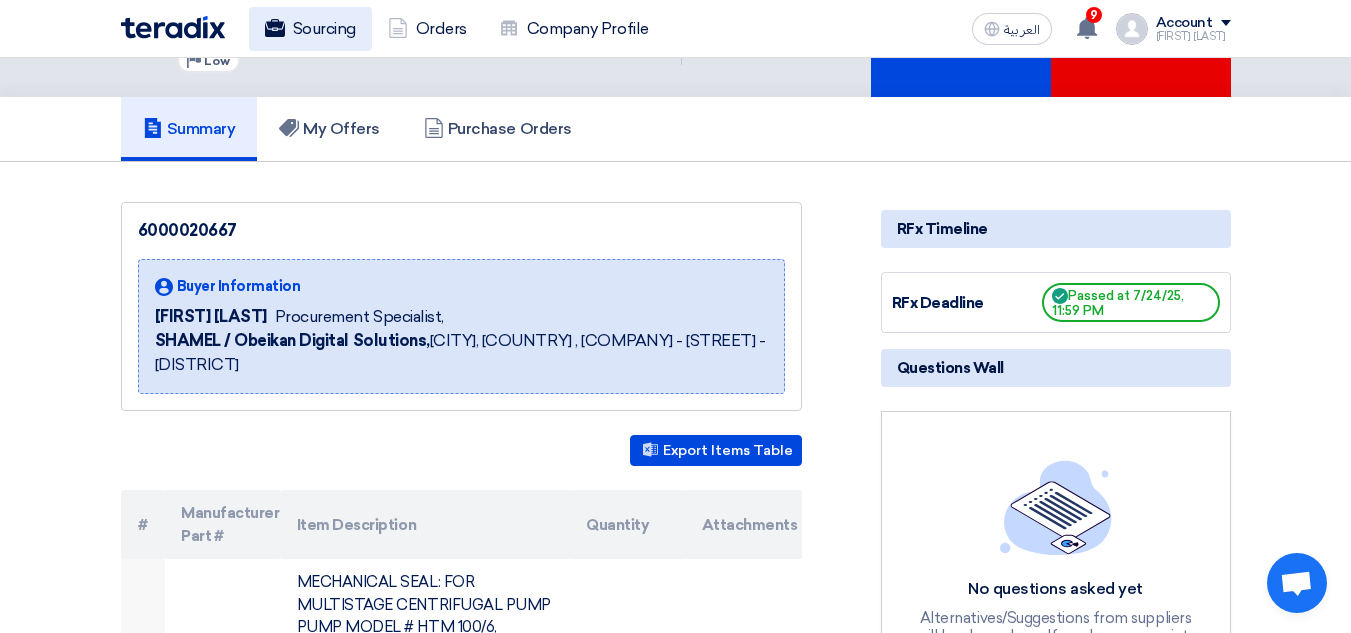 click on "Sourcing" 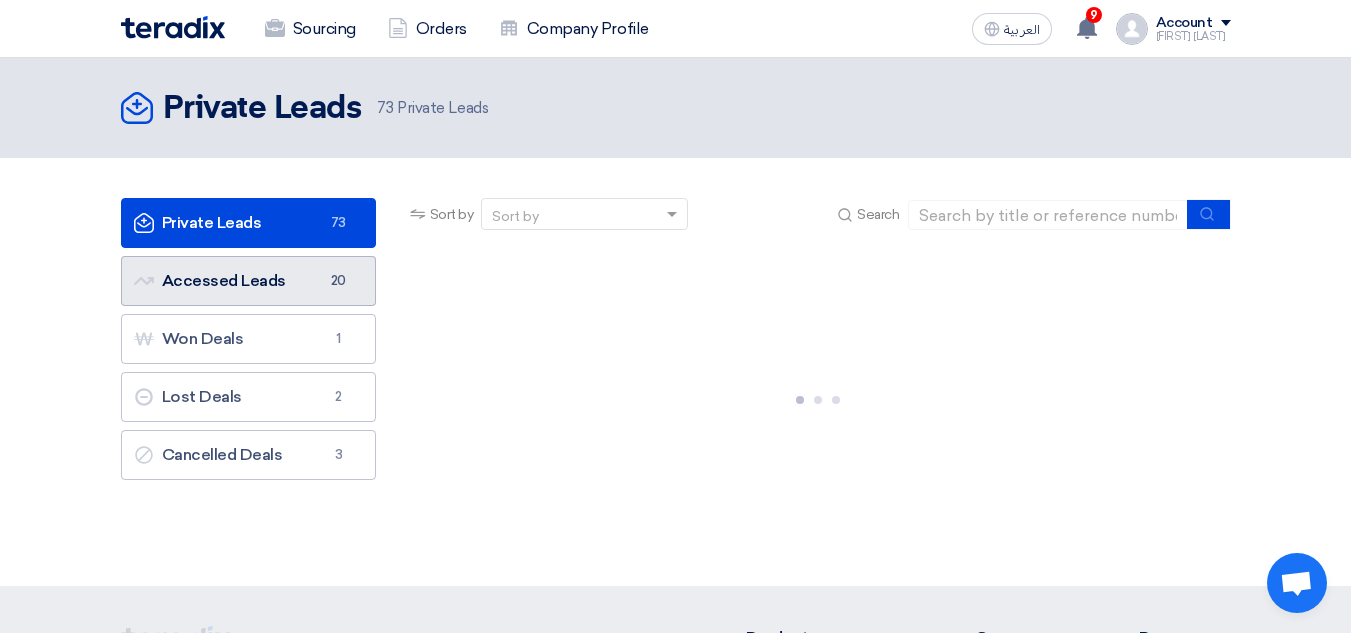 click on "Accessed Leads
Accessed Leads
20" 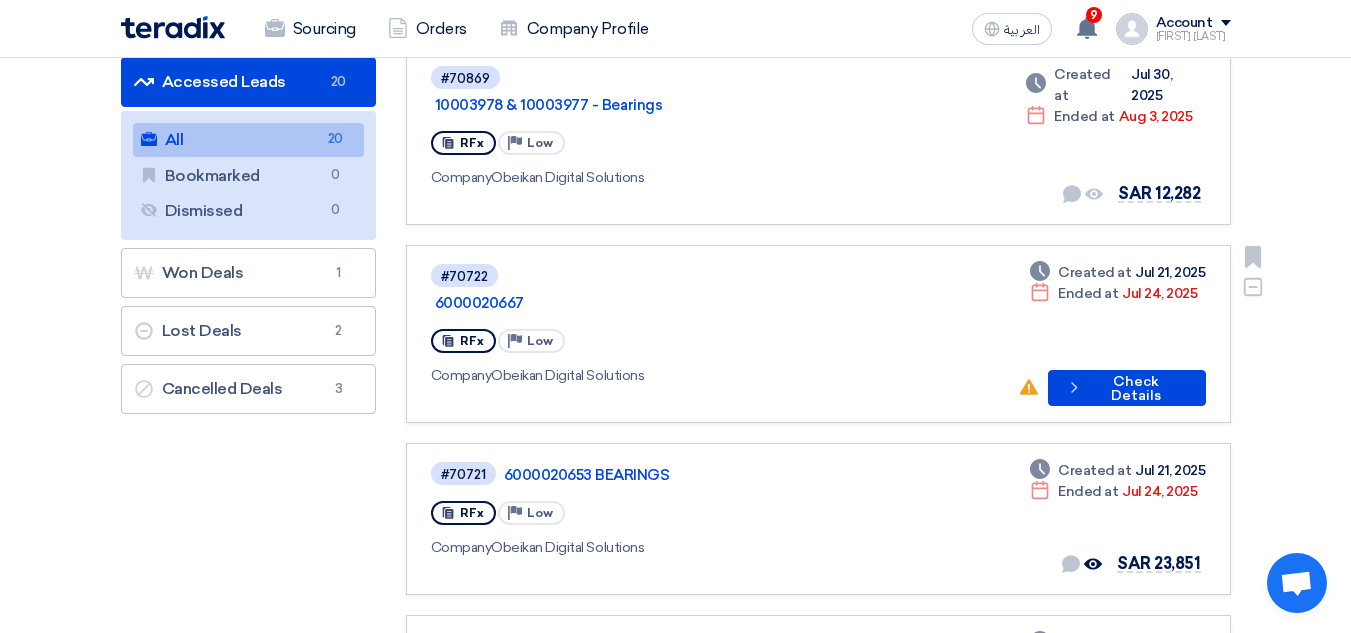 scroll, scrollTop: 200, scrollLeft: 0, axis: vertical 